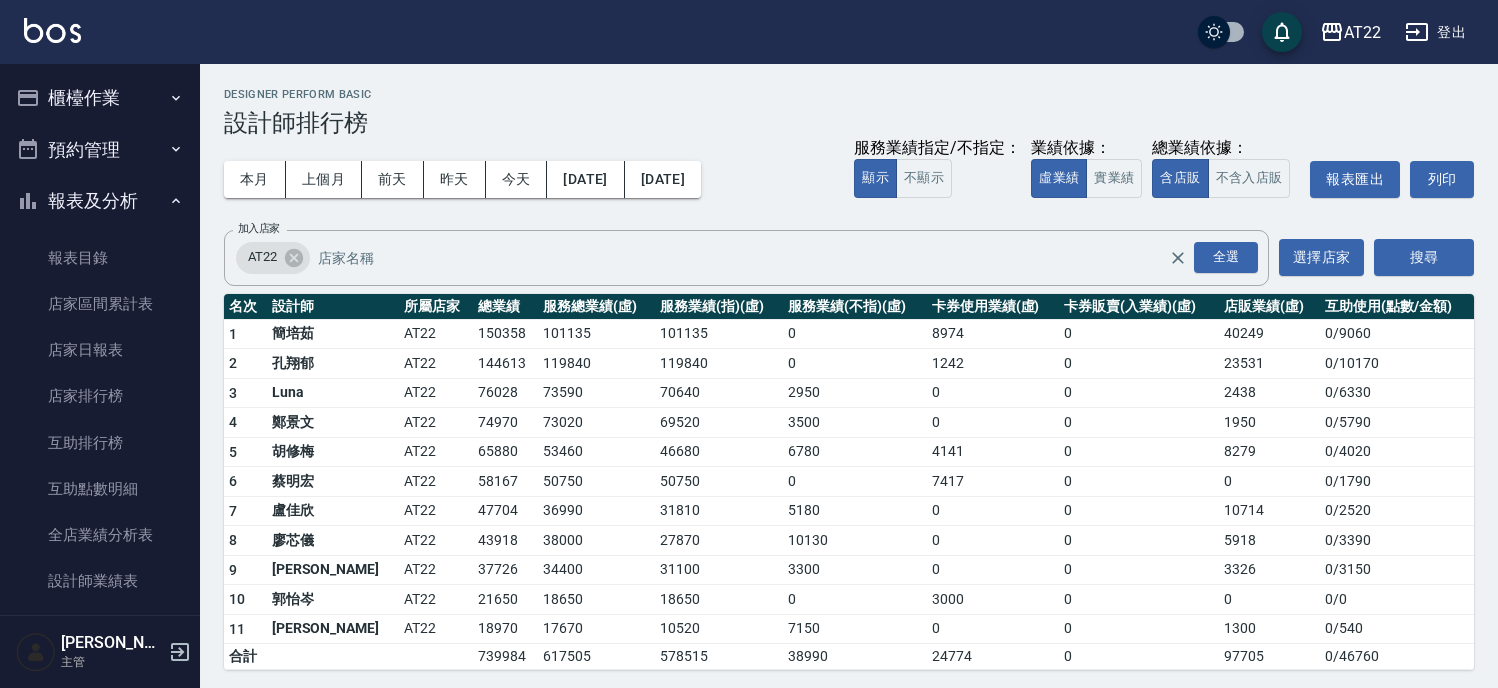 scroll, scrollTop: 0, scrollLeft: 0, axis: both 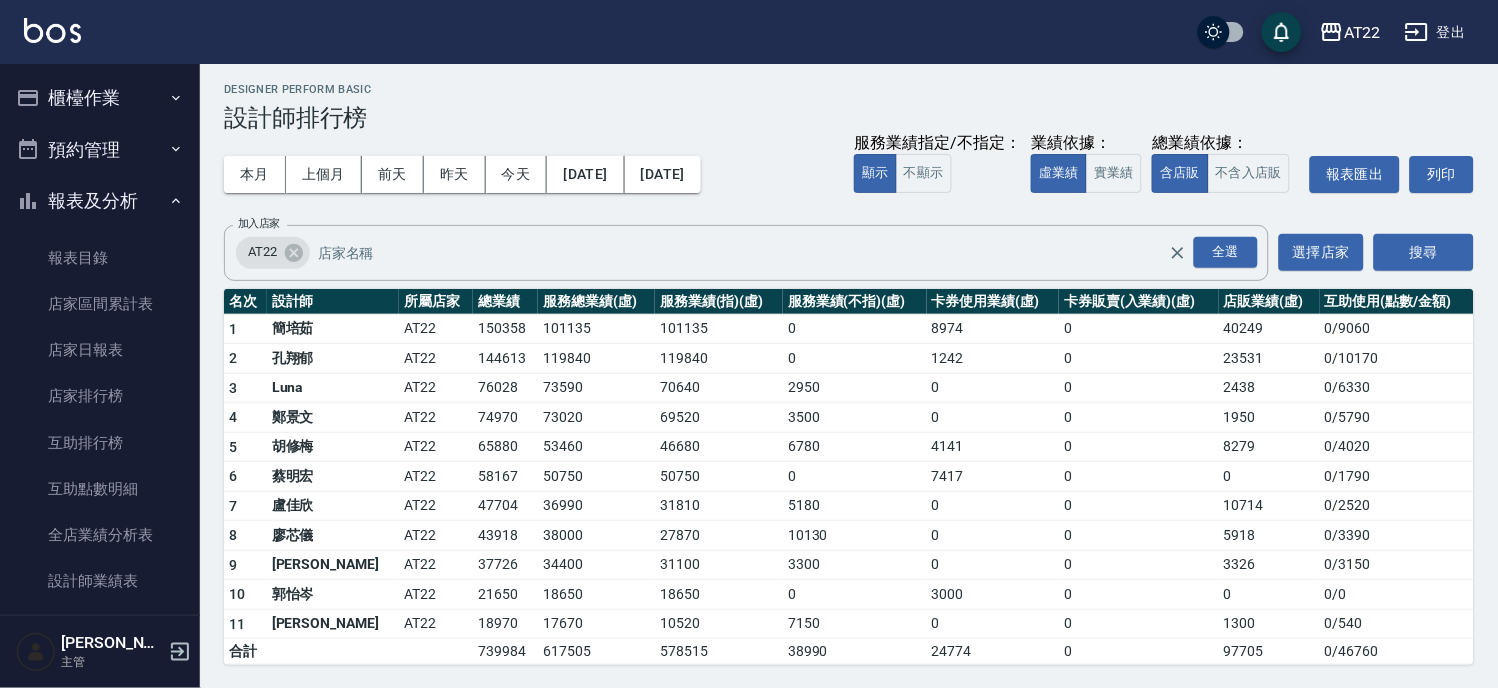 click on "櫃檯作業 打帳單 帳單列表 現金收支登錄 材料自購登錄 每日結帳 排班表 現場電腦打卡 預約管理 預約管理 單日預約紀錄 單週預約紀錄 報表及分析 報表目錄 店家區間累計表 店家日報表 店家排行榜 互助排行榜 互助點數明細 全店業績分析表 設計師業績表 設計師日報表 設計師業績分析表 設計師排行榜 商品銷售排行榜 商品消耗明細 服務扣項明細表 單一服務項目查詢 店販抽成明細 顧客入金餘額表 顧客卡券餘額表 每日收支明細 收支分類明細表 收支匯款表 費用分析表 多店業績統計表 客戶管理 客戶列表 卡券管理 入金管理 員工及薪資 員工列表 全店打卡記錄 商品管理 商品分類設定 商品列表 資料設定 服務分類設定 服務項目設定 預收卡設定 支付方式設定 第三方卡券設定" at bounding box center [100, 792] 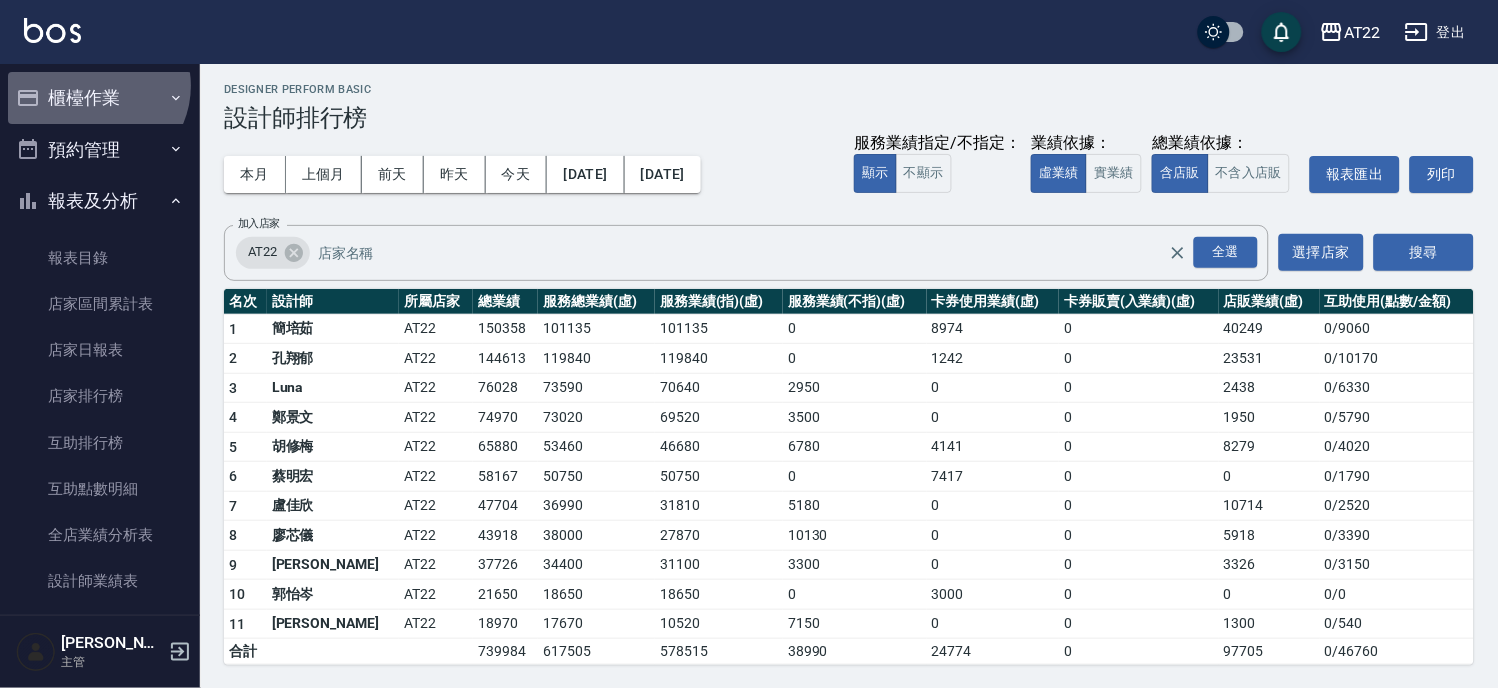 click on "櫃檯作業" at bounding box center [100, 98] 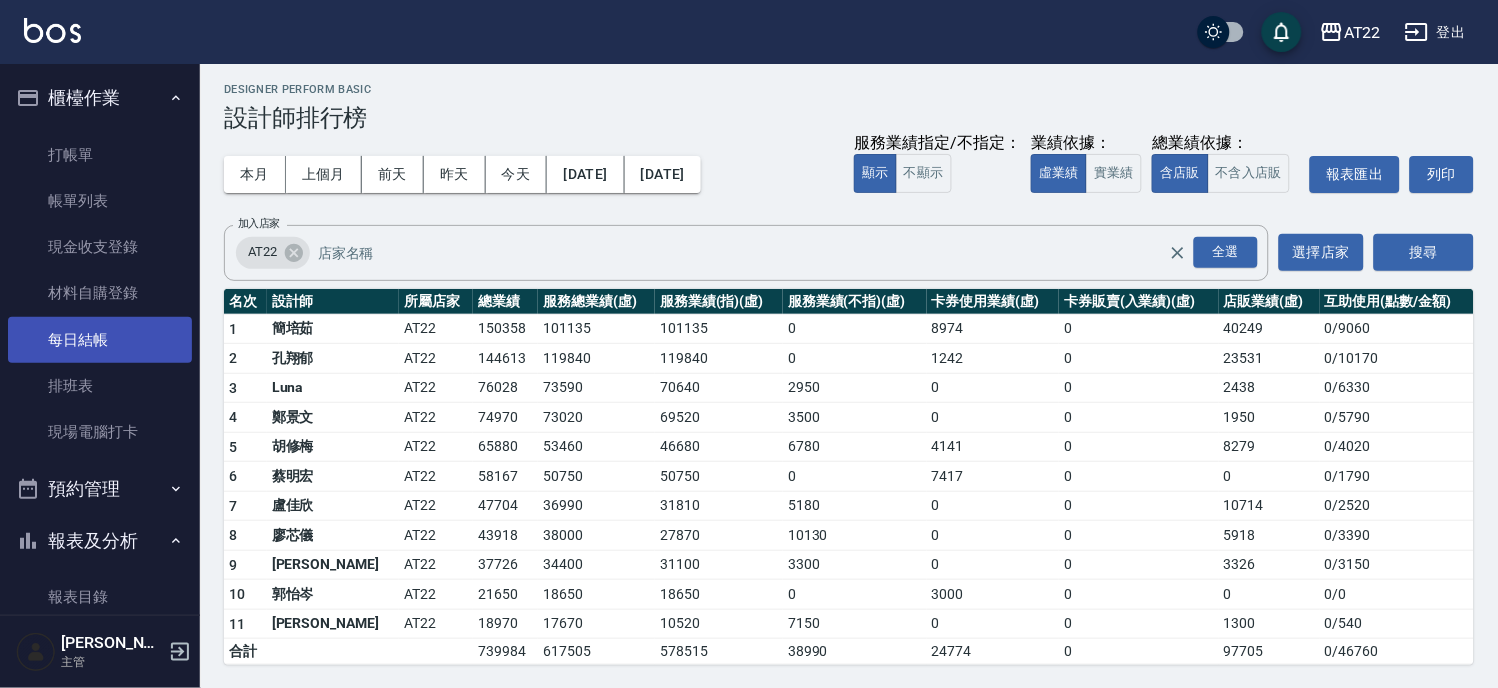 click on "每日結帳" at bounding box center (100, 340) 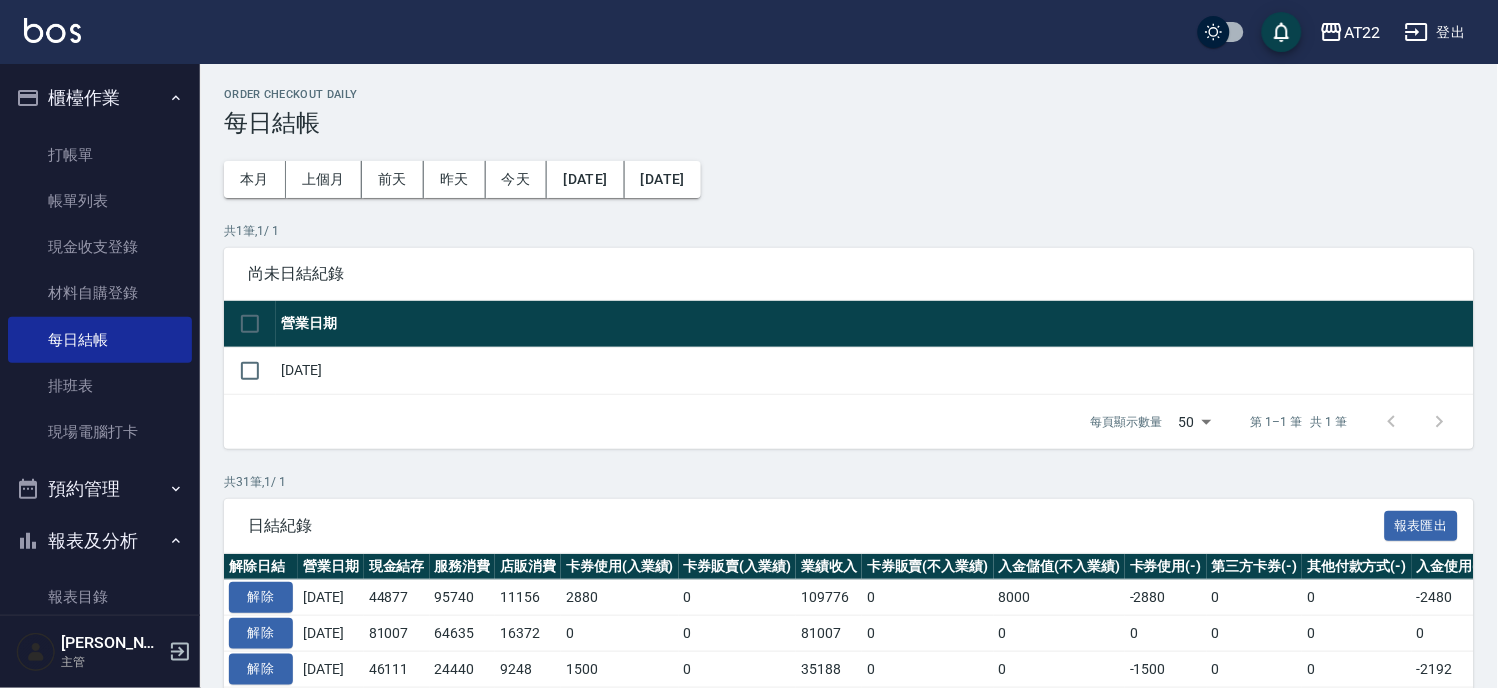 scroll, scrollTop: 333, scrollLeft: 0, axis: vertical 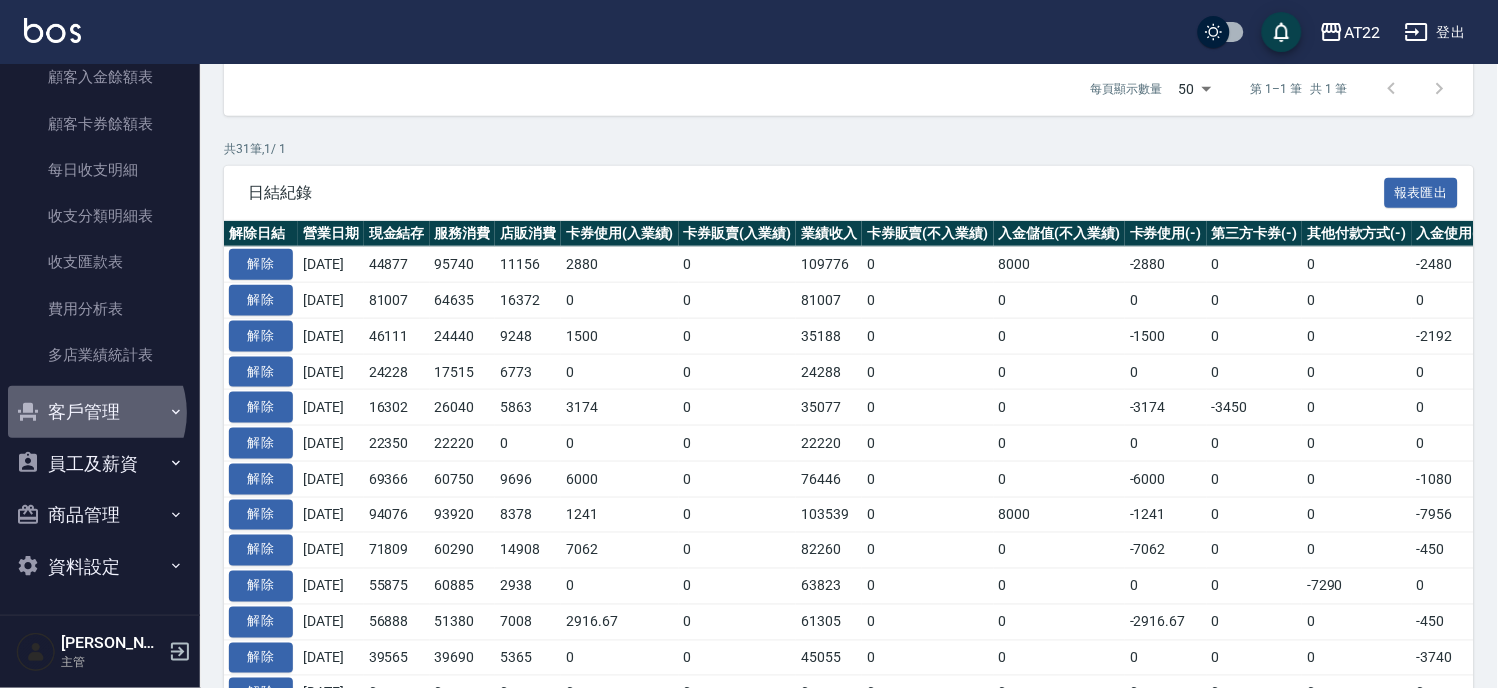 click on "客戶管理" at bounding box center (100, 412) 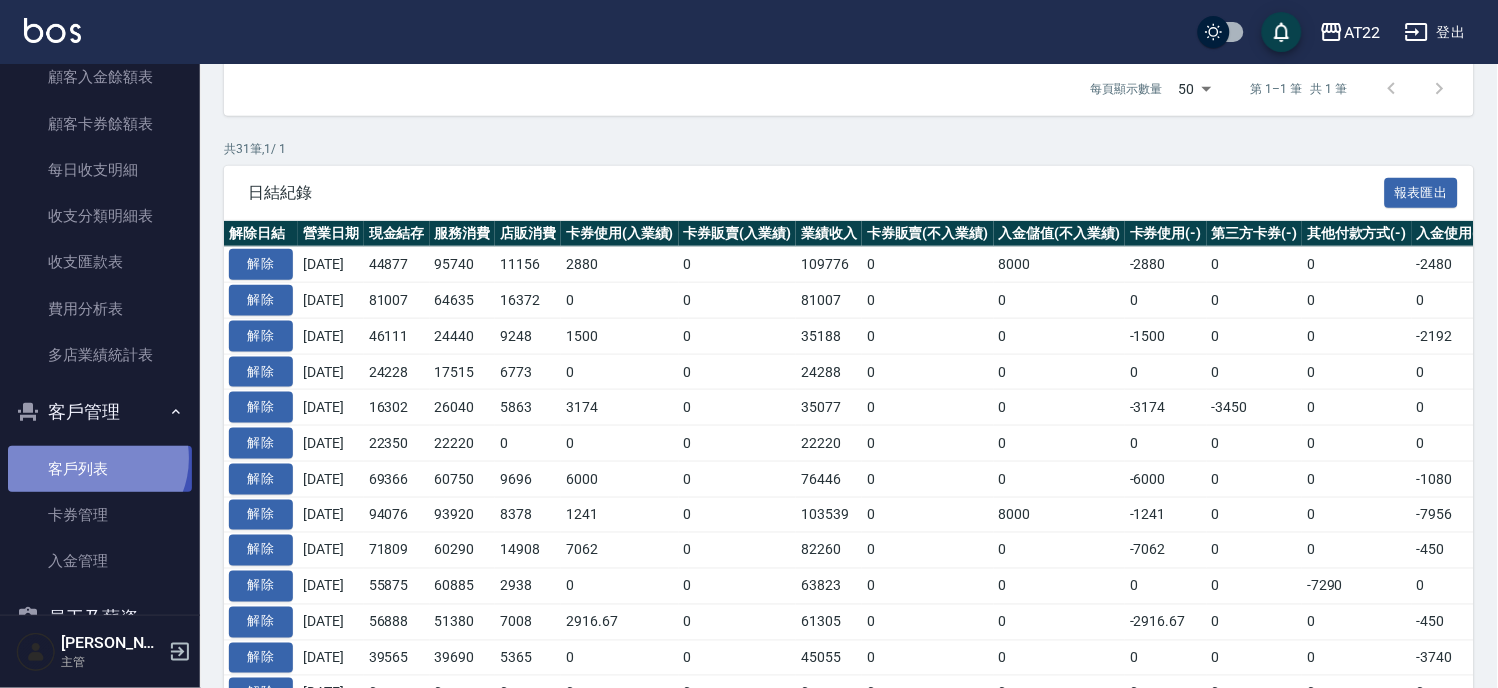 drag, startPoint x: 95, startPoint y: 458, endPoint x: 147, endPoint y: 455, distance: 52.086468 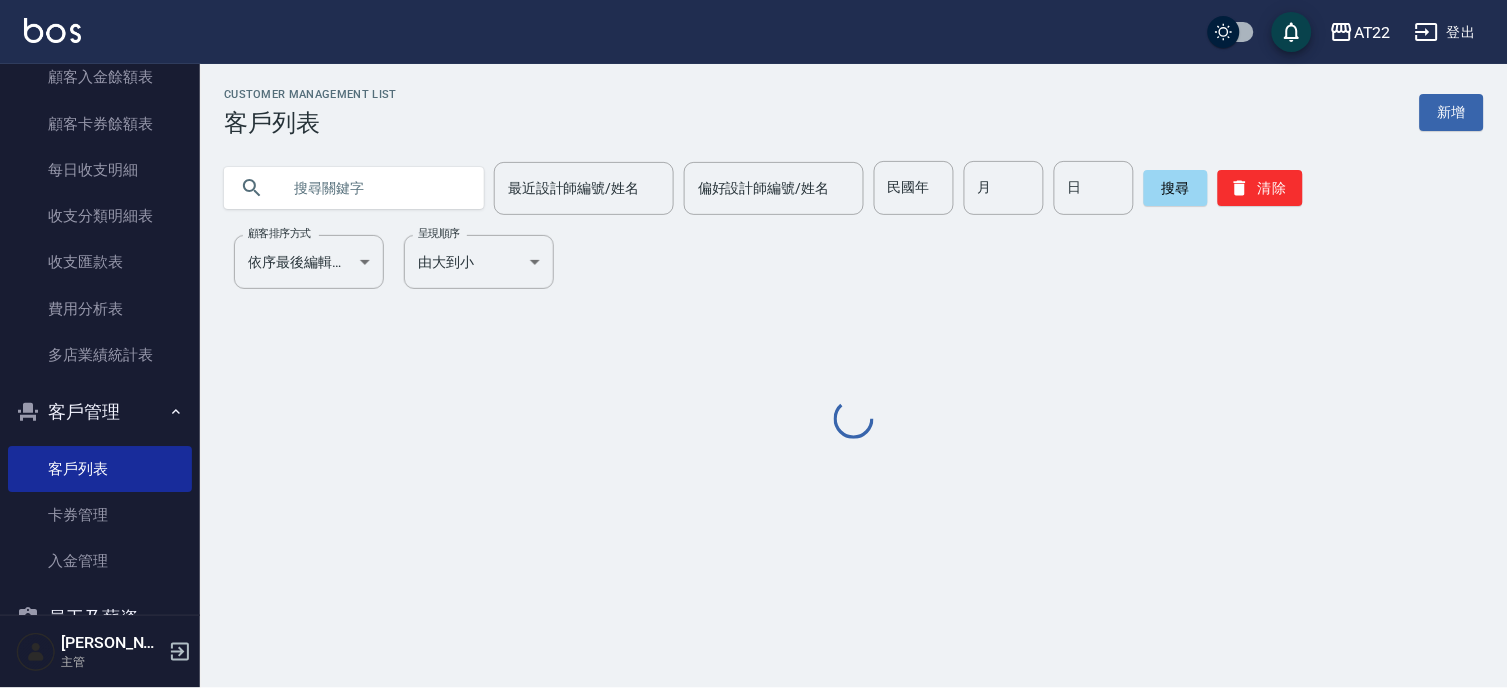 click at bounding box center (374, 188) 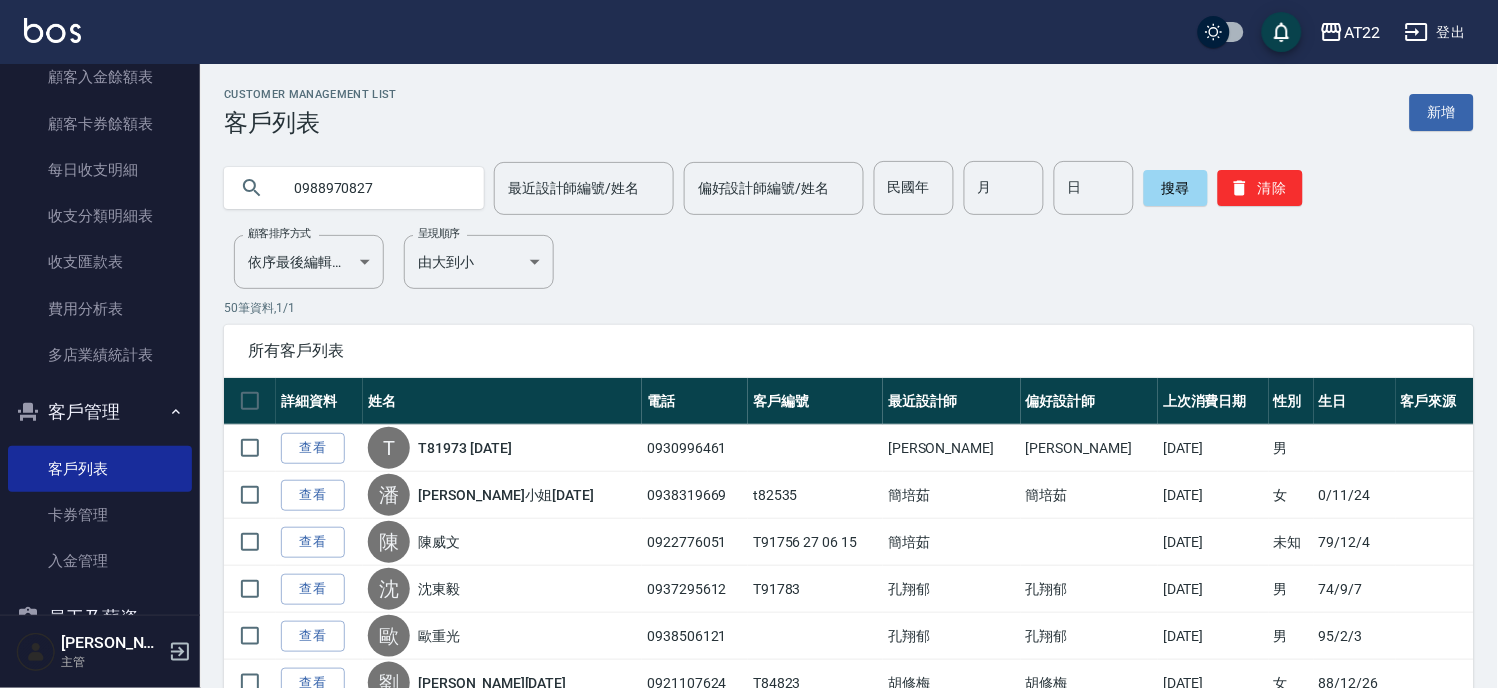 type on "0988970827" 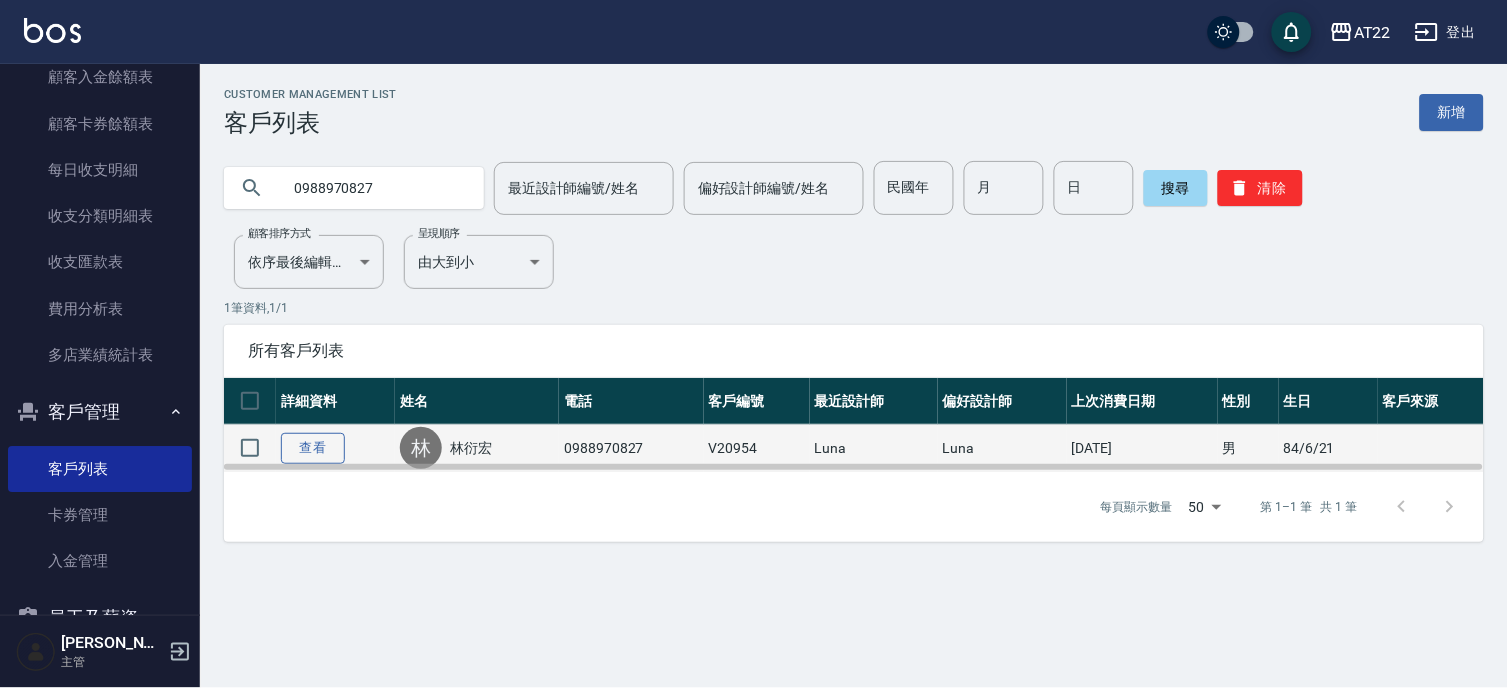 click on "查看" at bounding box center [313, 448] 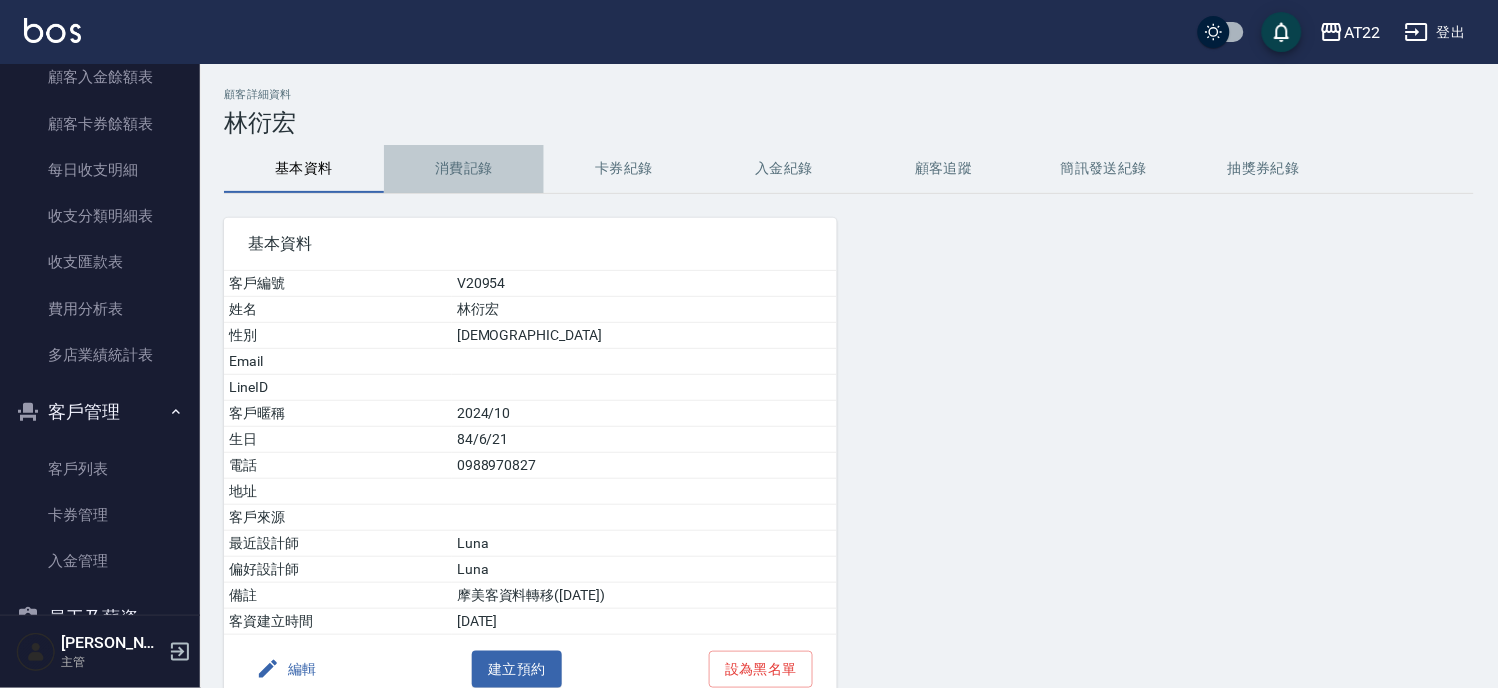 click on "消費記錄" at bounding box center (464, 169) 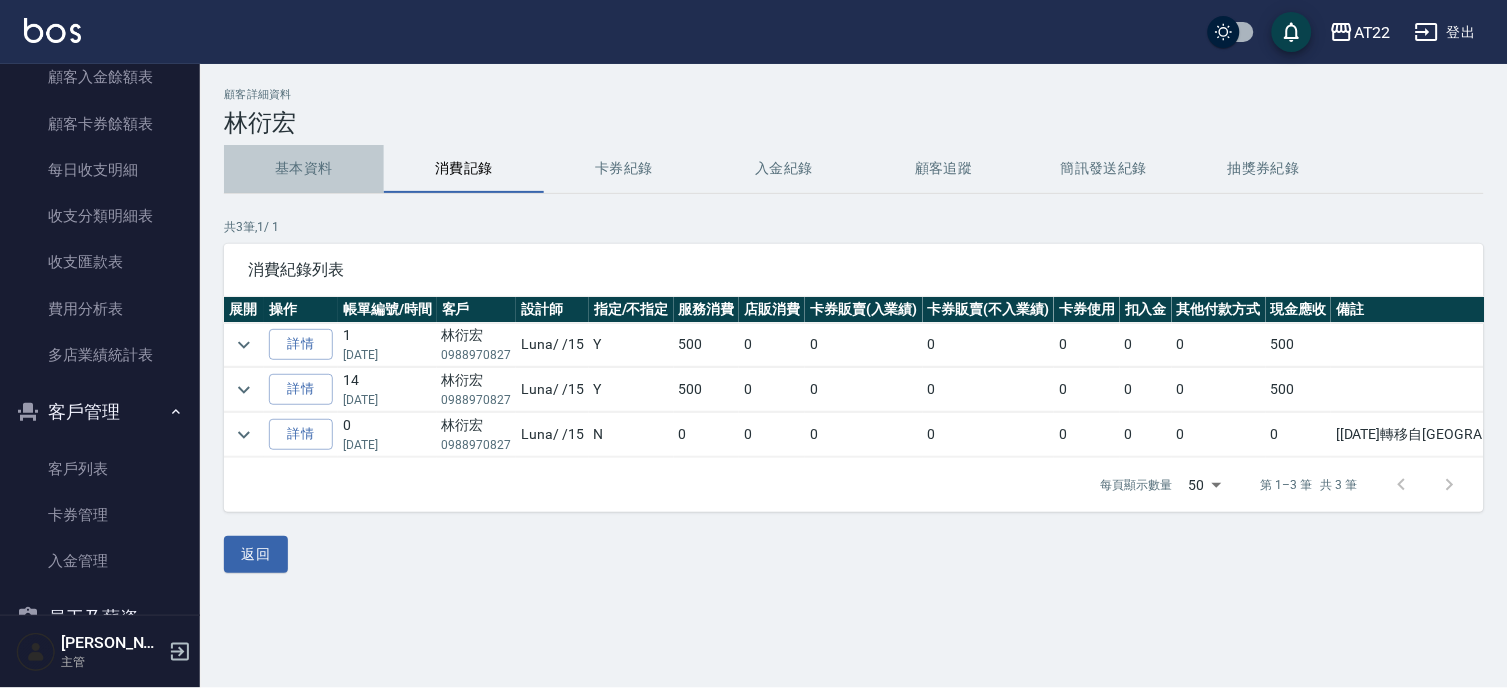 click on "基本資料" at bounding box center [304, 169] 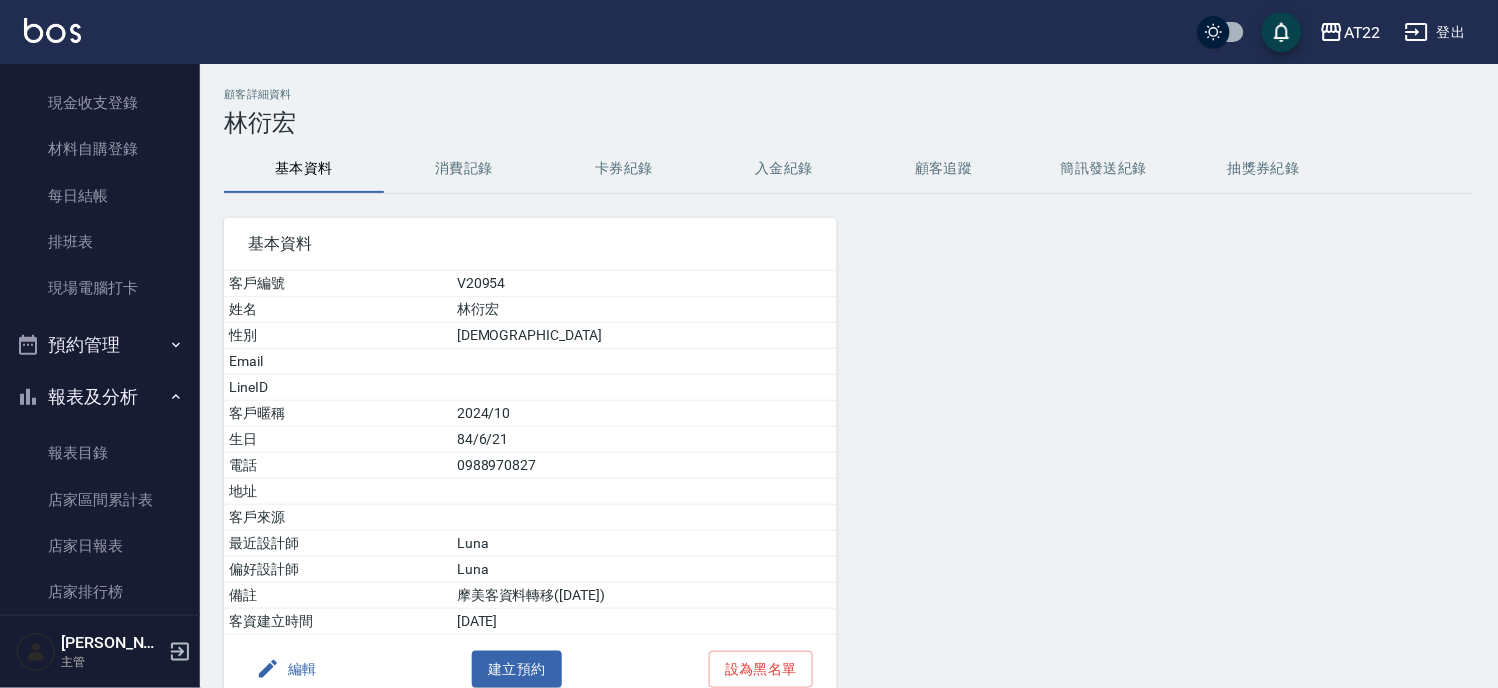 scroll, scrollTop: 0, scrollLeft: 0, axis: both 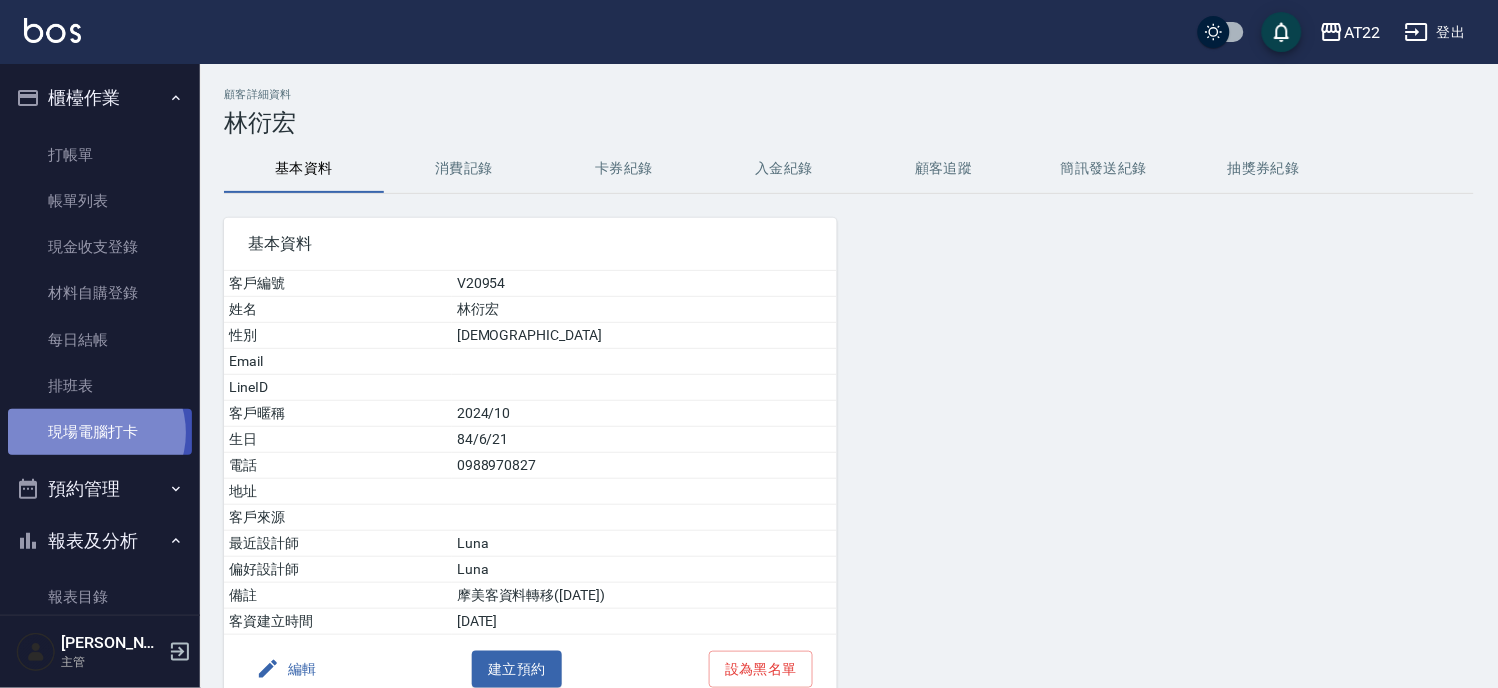 click on "現場電腦打卡" at bounding box center (100, 432) 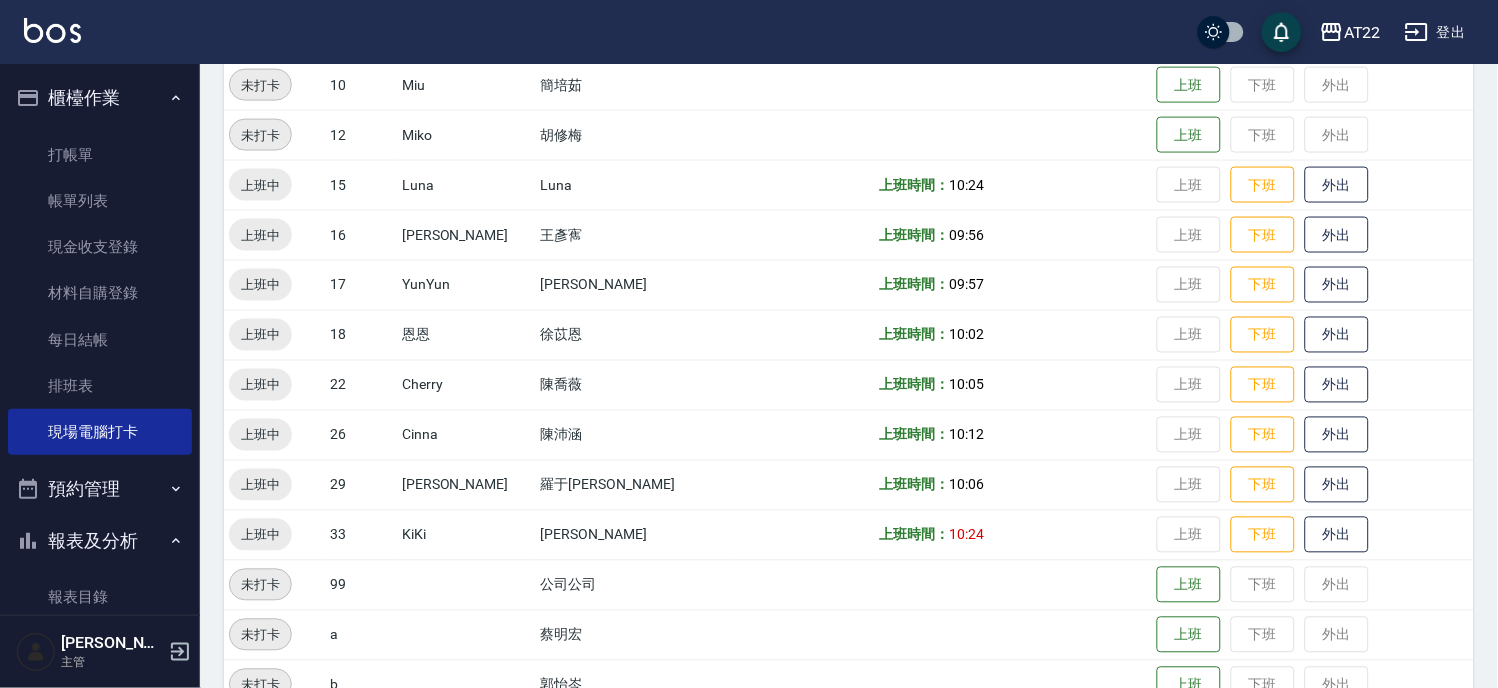 scroll, scrollTop: 666, scrollLeft: 0, axis: vertical 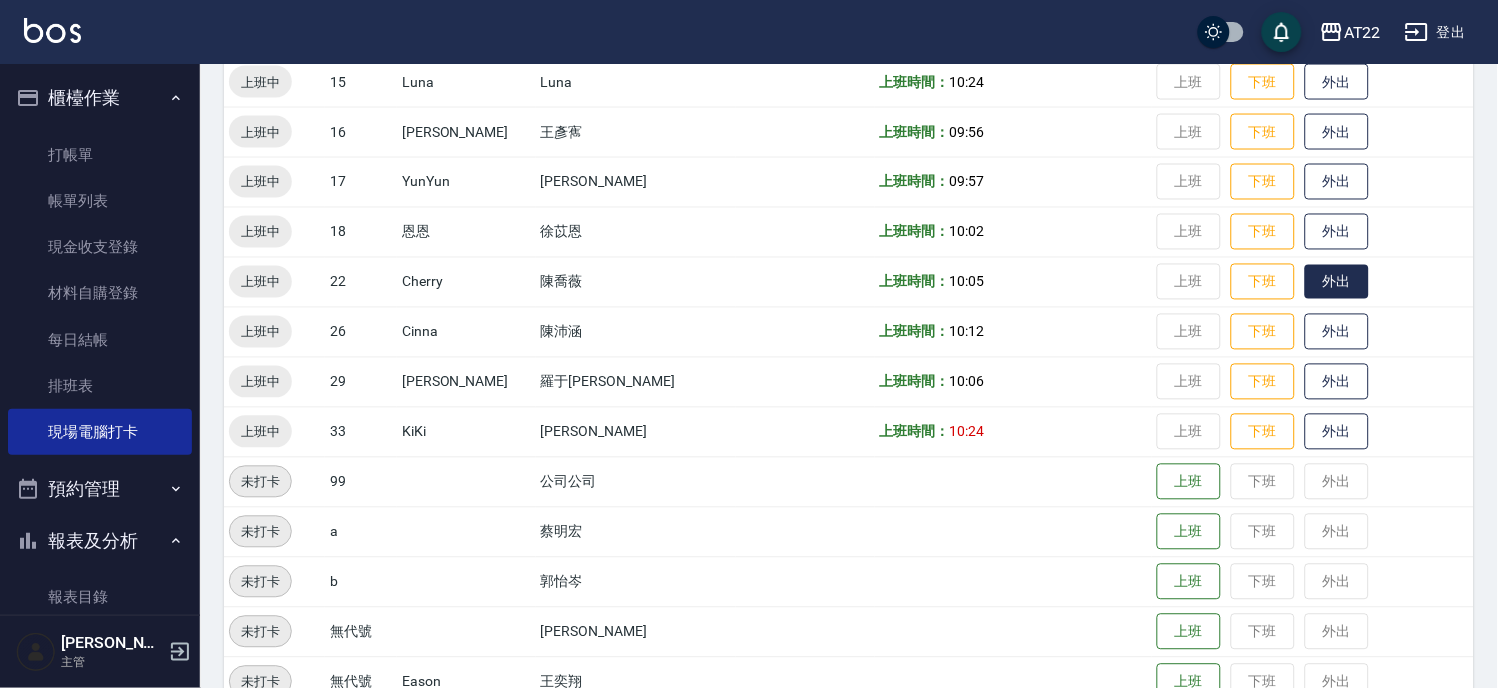 click on "外出" at bounding box center [1337, 282] 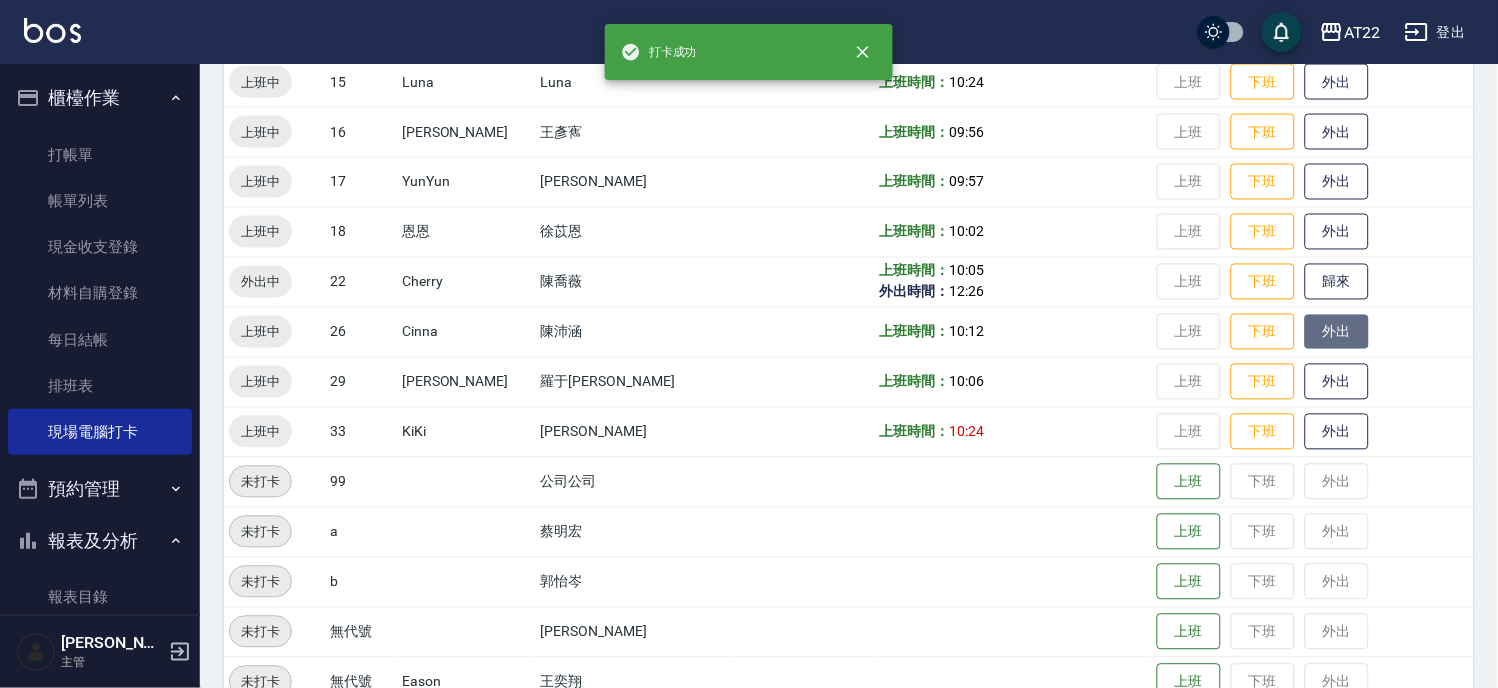 click on "外出" at bounding box center (1337, 332) 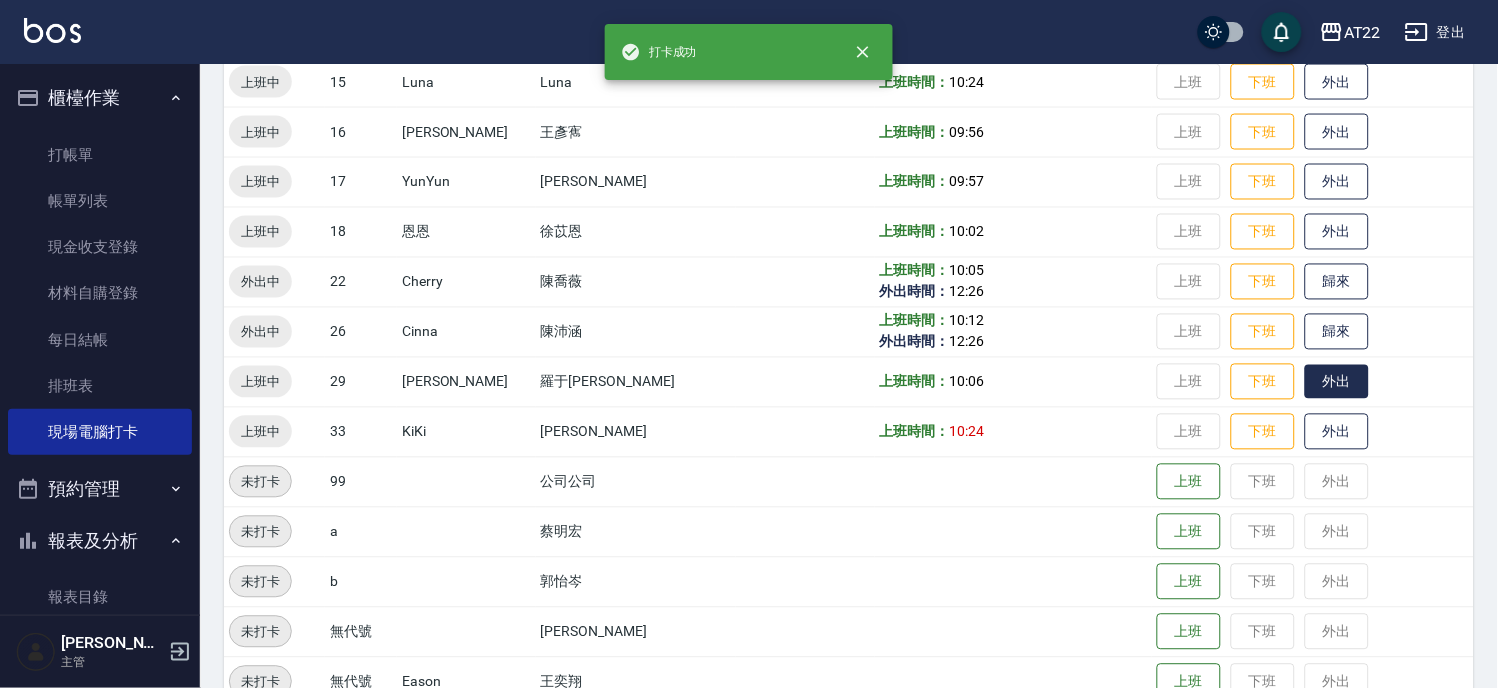 click on "外出" at bounding box center [1337, 382] 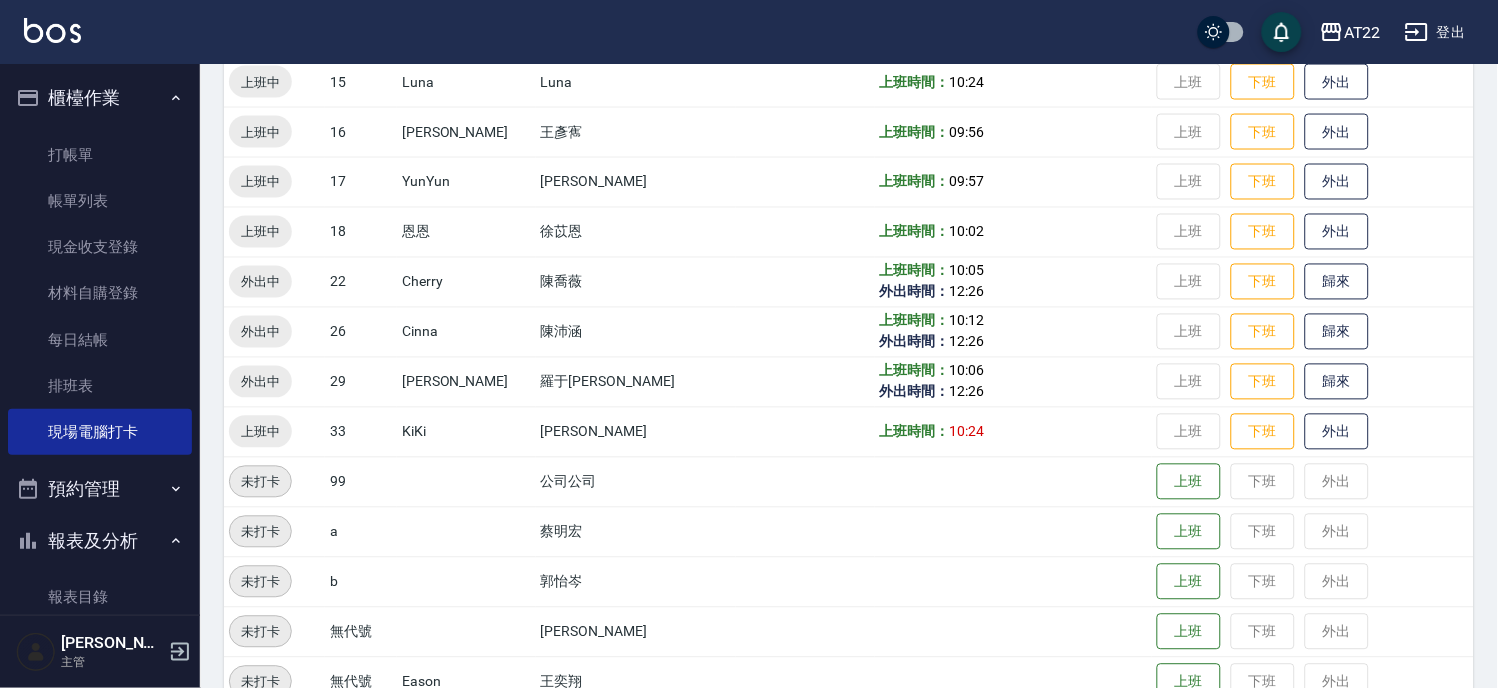 click on "報表及分析" at bounding box center (100, 541) 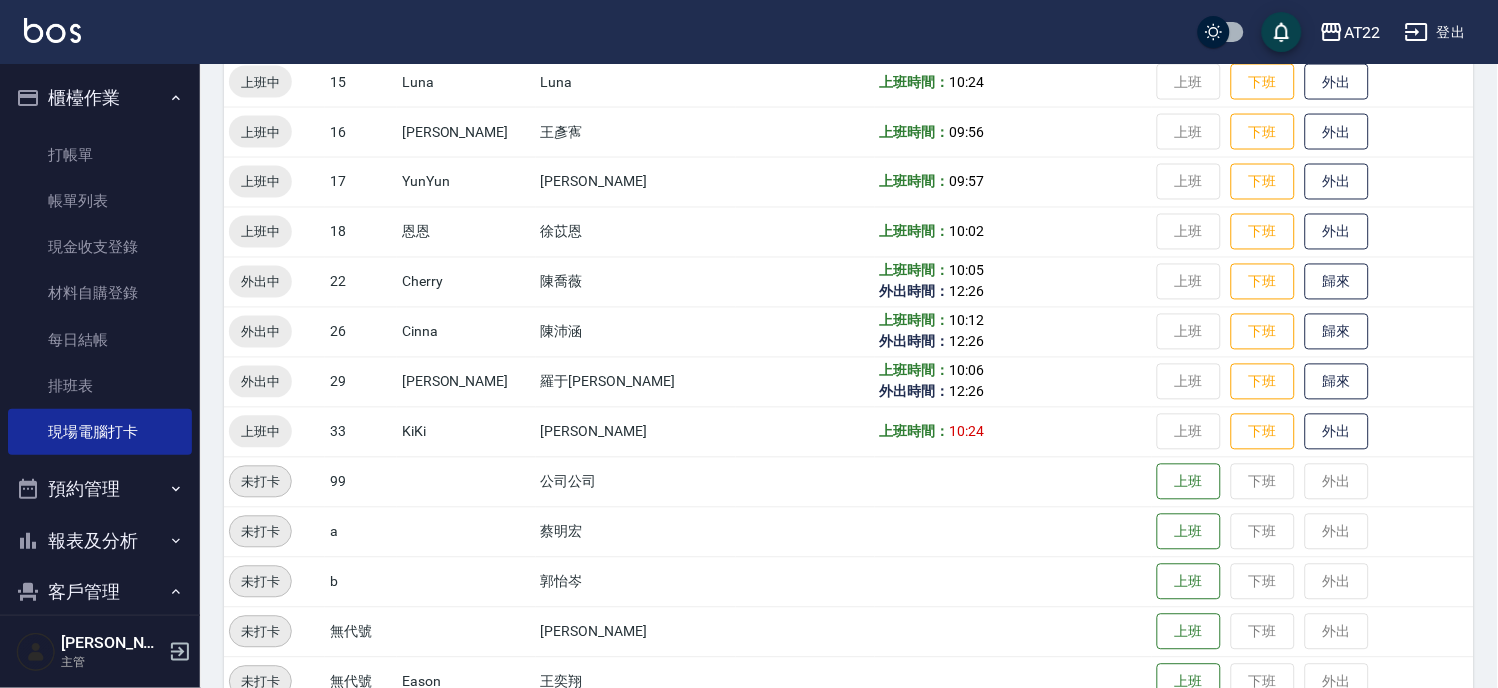 click on "報表及分析" at bounding box center [100, 541] 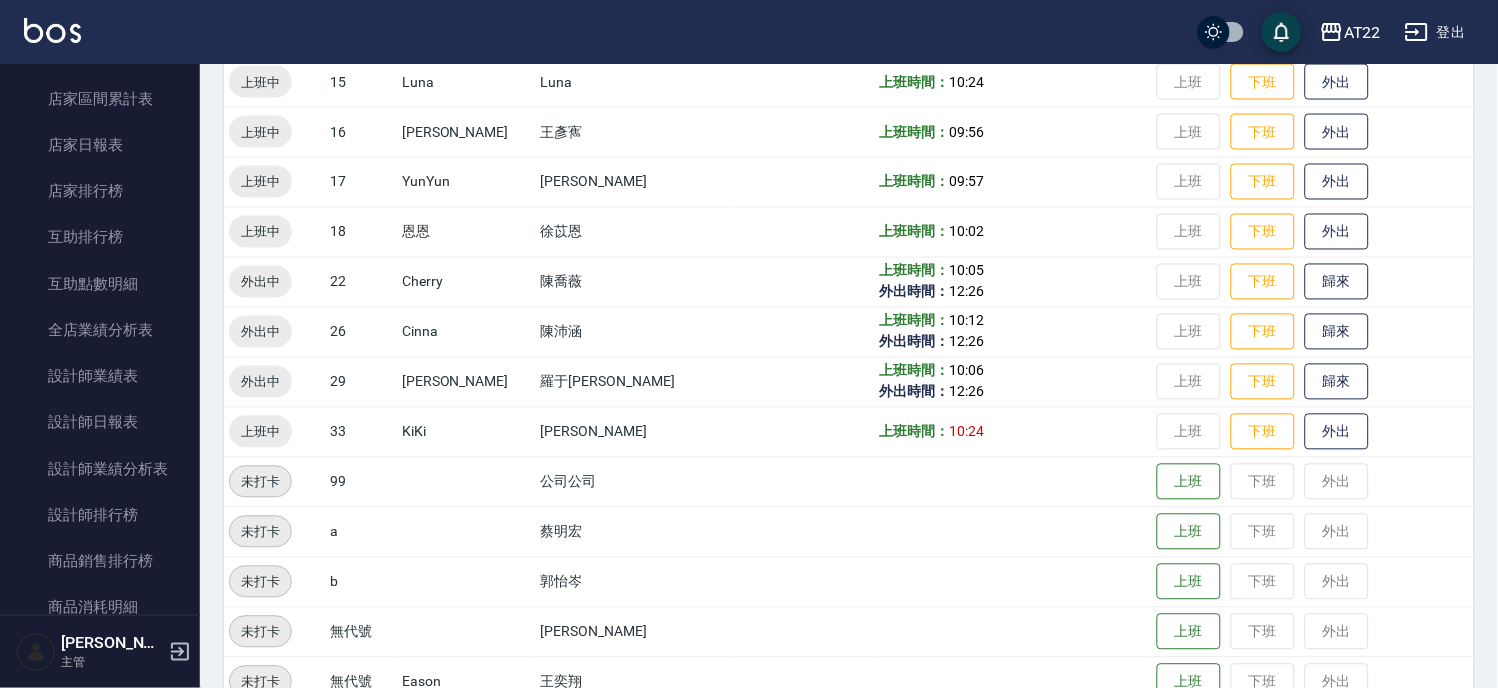 scroll, scrollTop: 555, scrollLeft: 0, axis: vertical 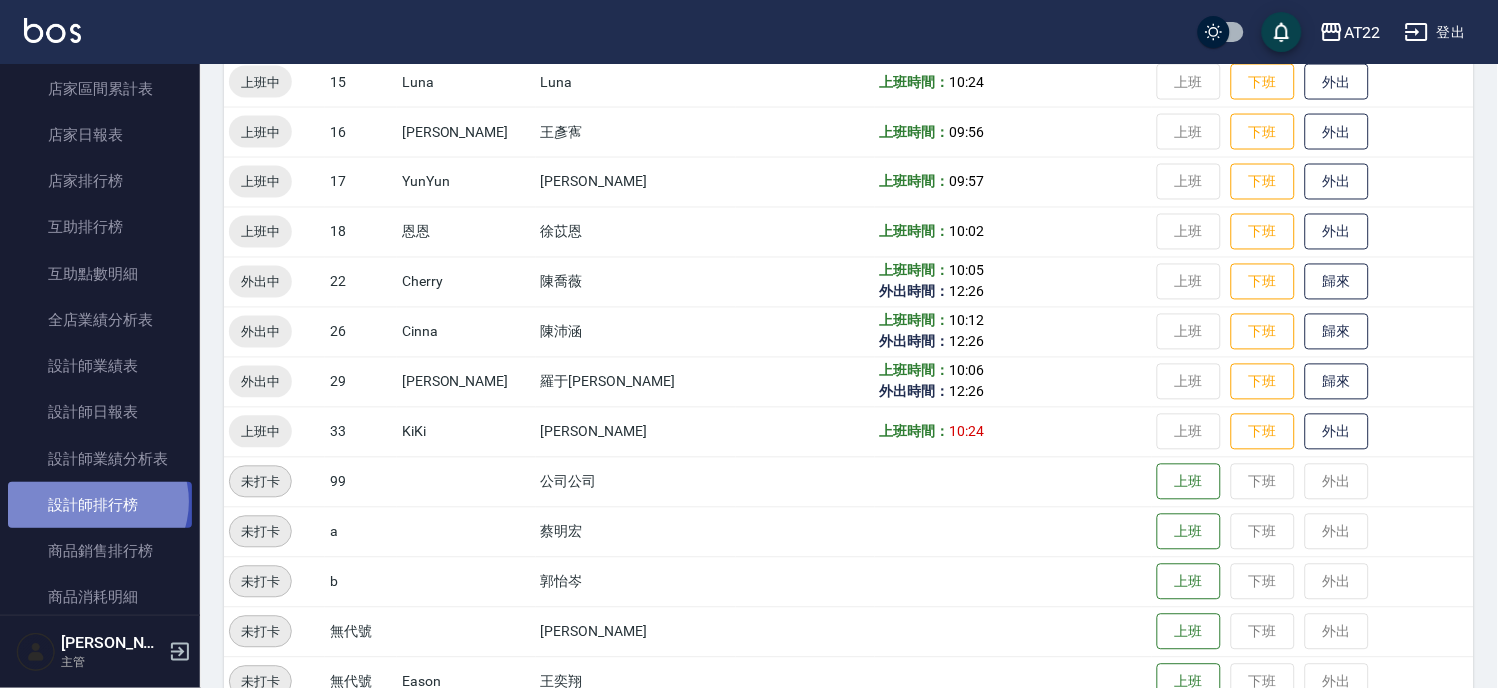 click on "設計師排行榜" at bounding box center [100, 505] 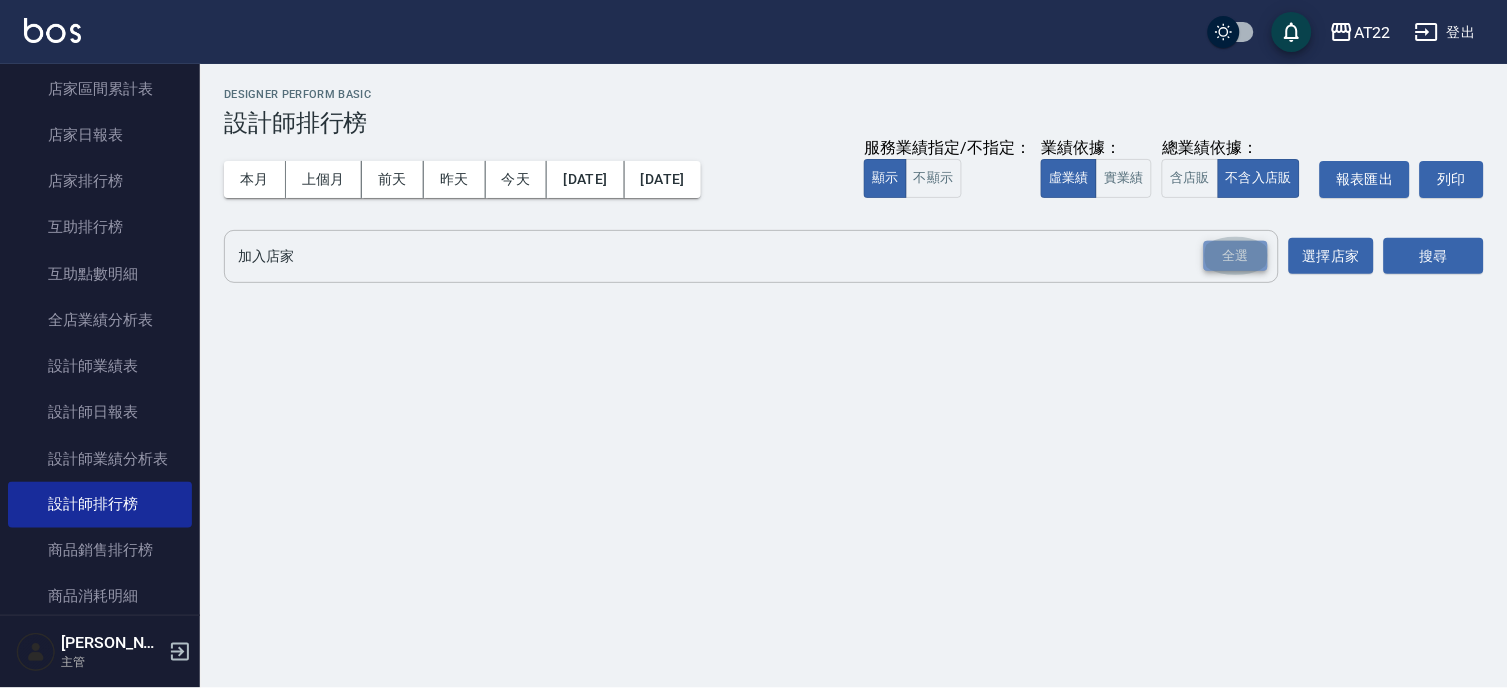click on "全選" at bounding box center (1236, 256) 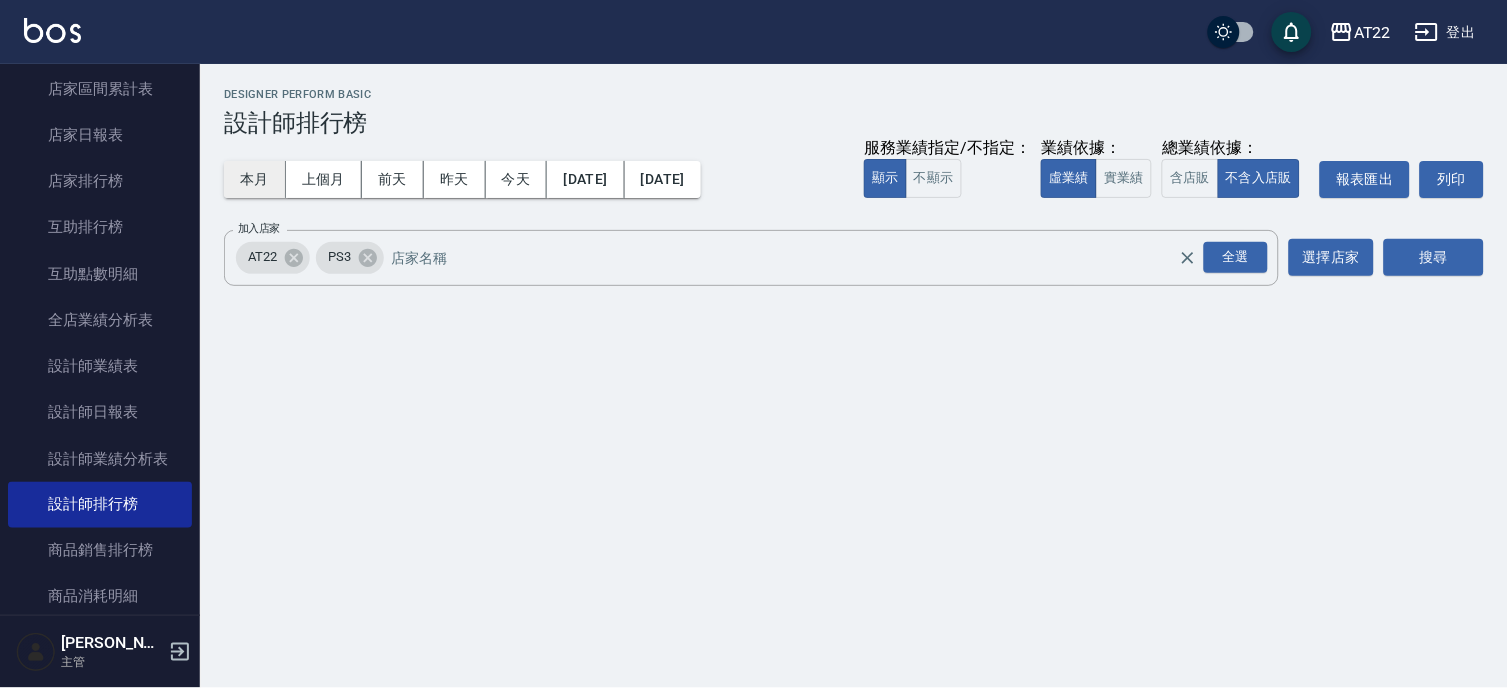 click on "本月" at bounding box center (255, 179) 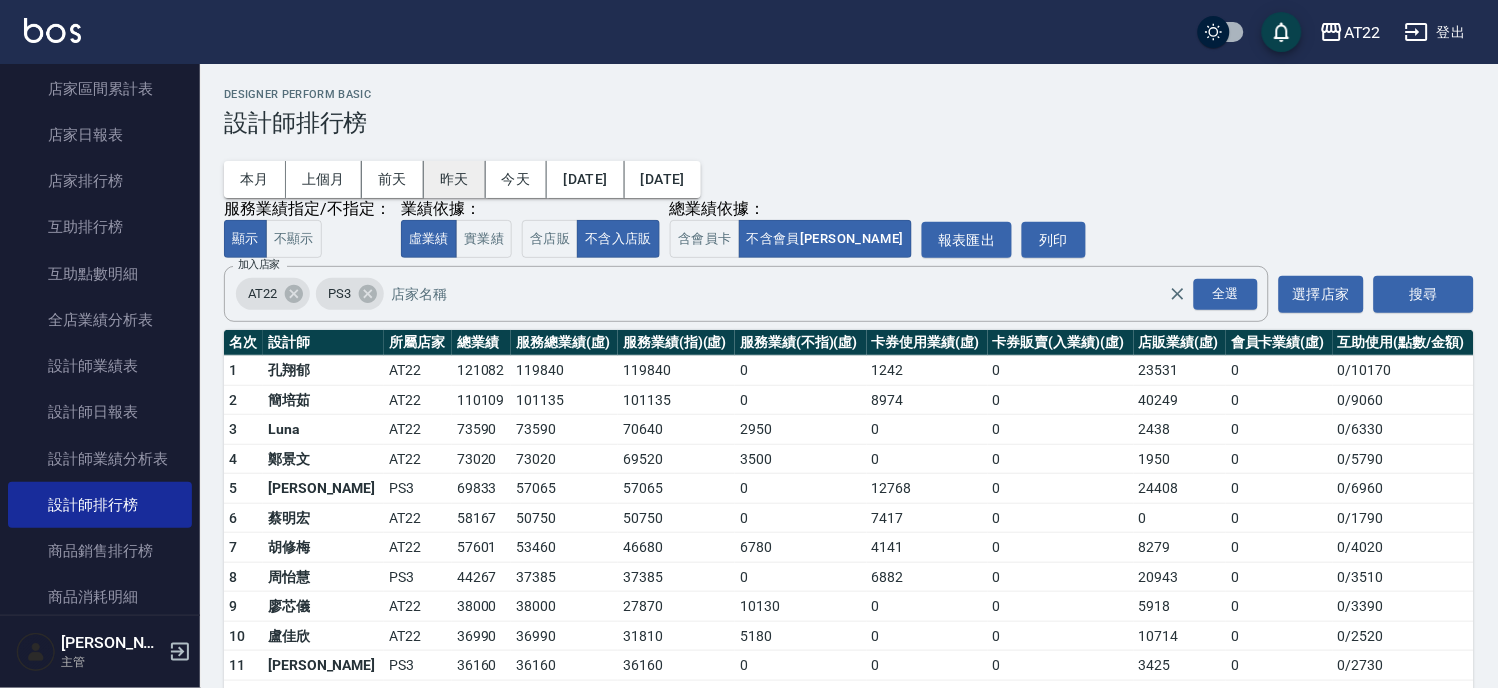 click on "昨天" at bounding box center [455, 179] 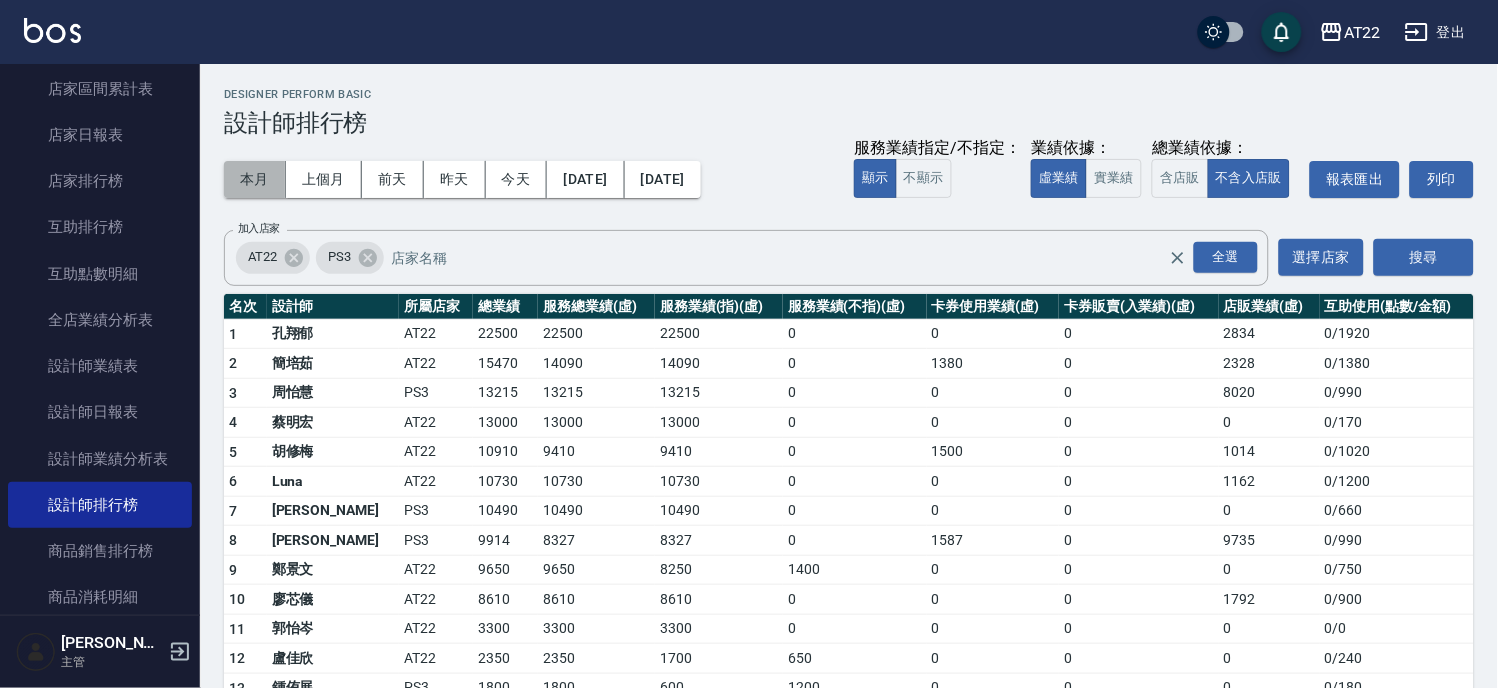 click on "本月" at bounding box center [255, 179] 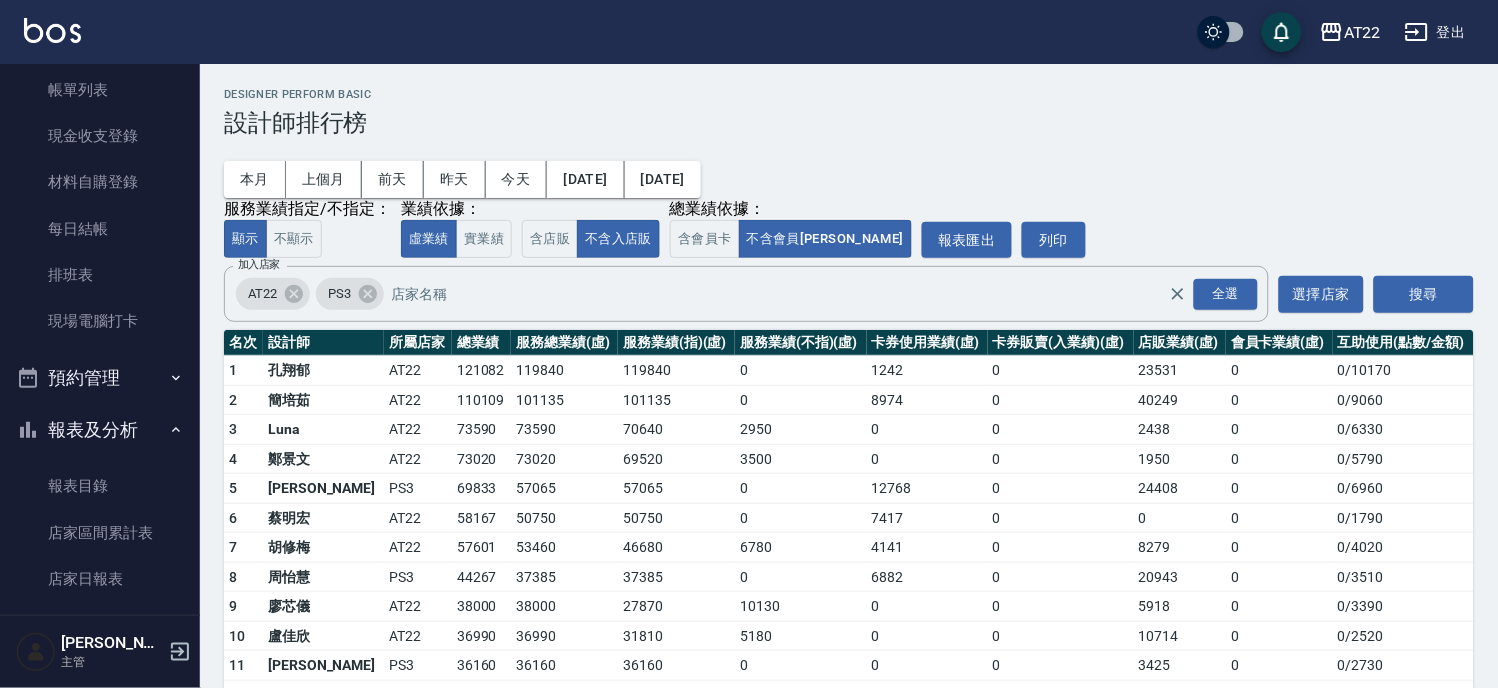 scroll, scrollTop: 0, scrollLeft: 0, axis: both 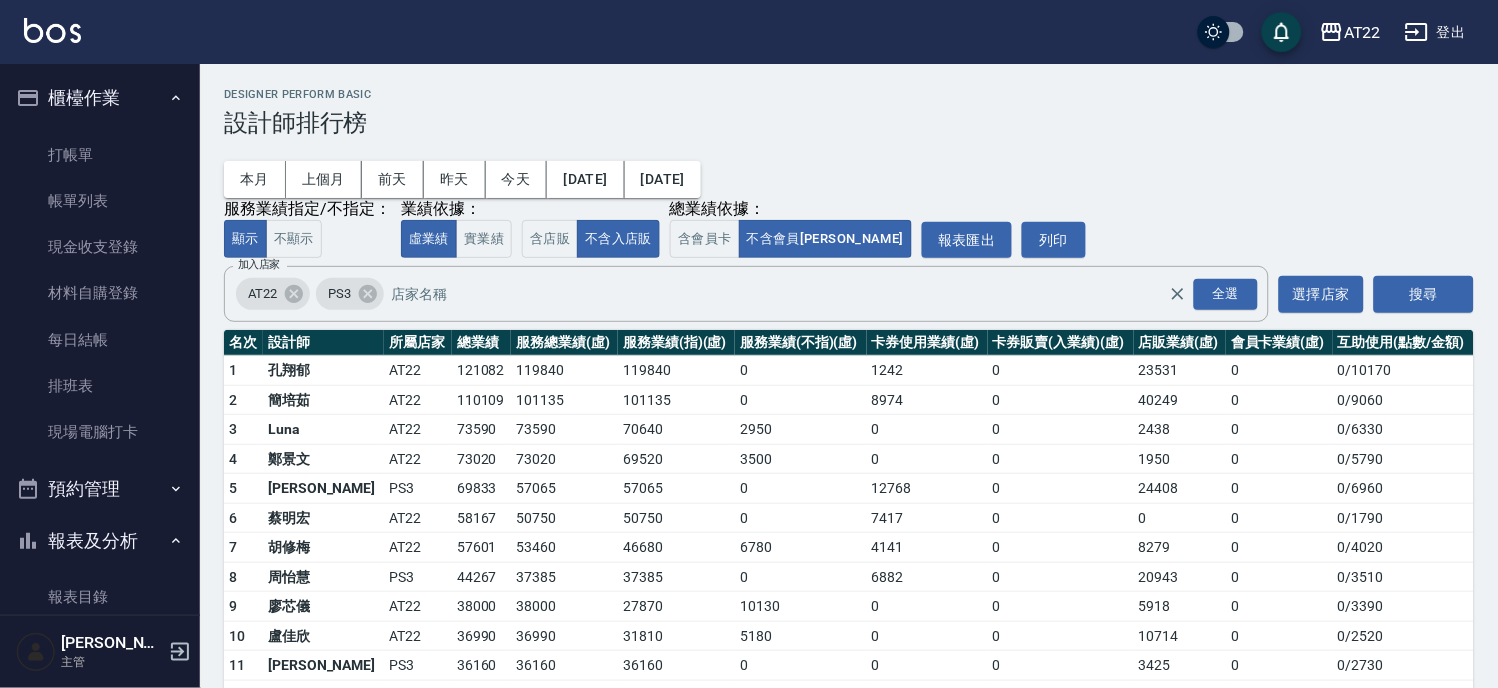 click on "櫃檯作業" at bounding box center [100, 98] 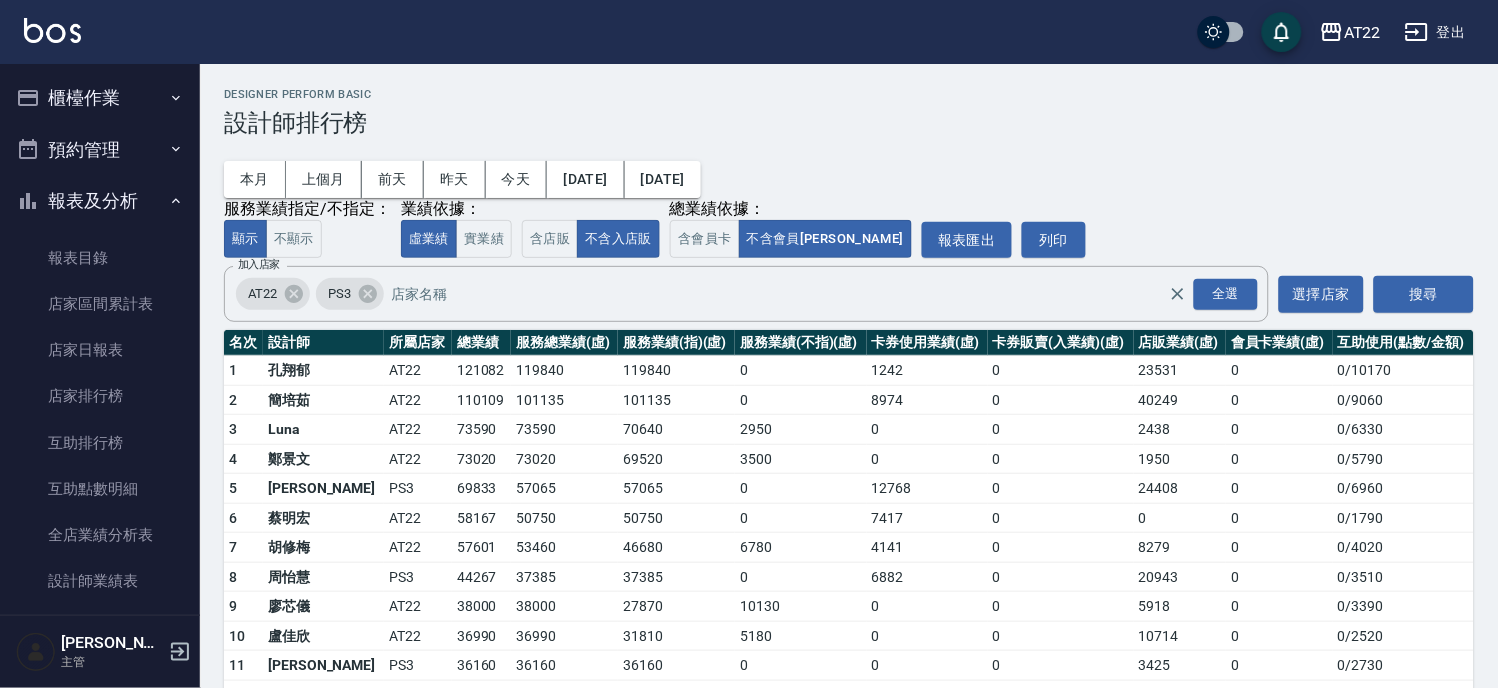 click on "報表及分析" at bounding box center [100, 201] 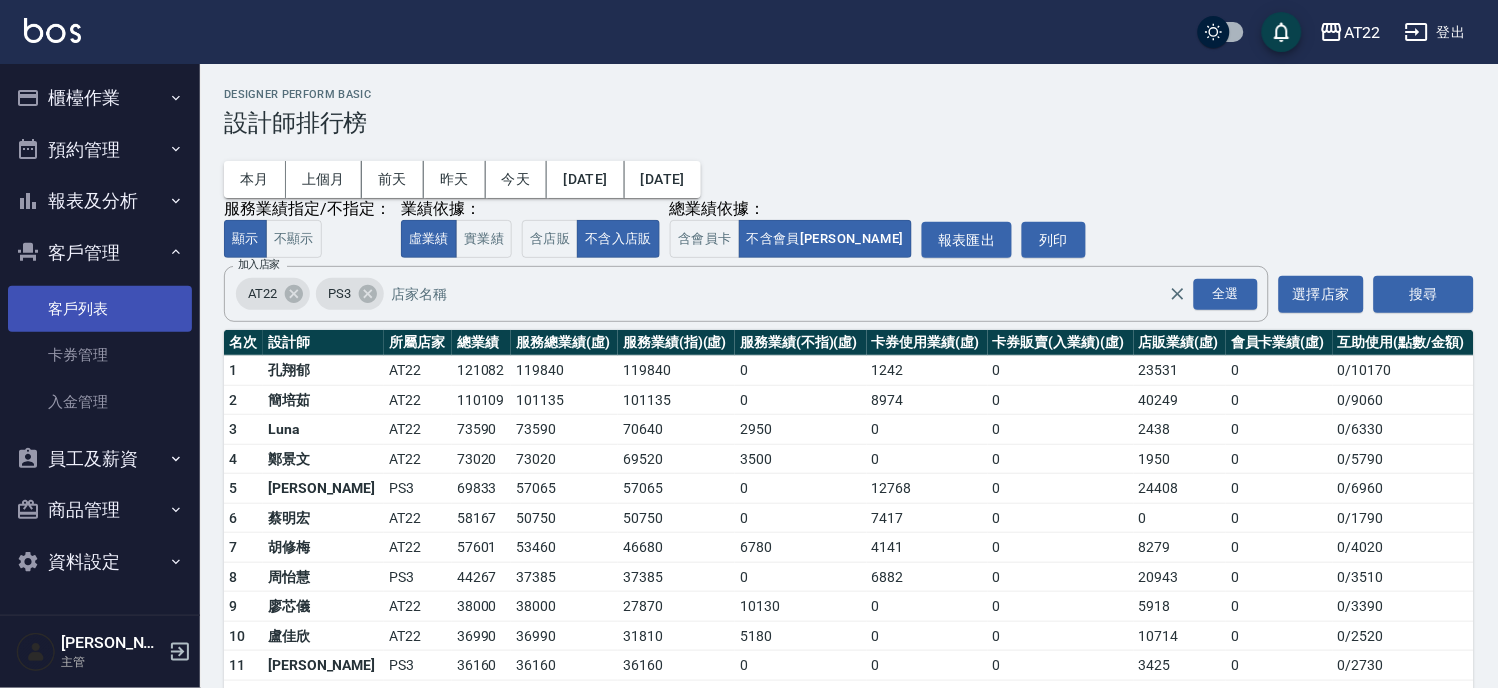 click on "客戶列表" at bounding box center [100, 309] 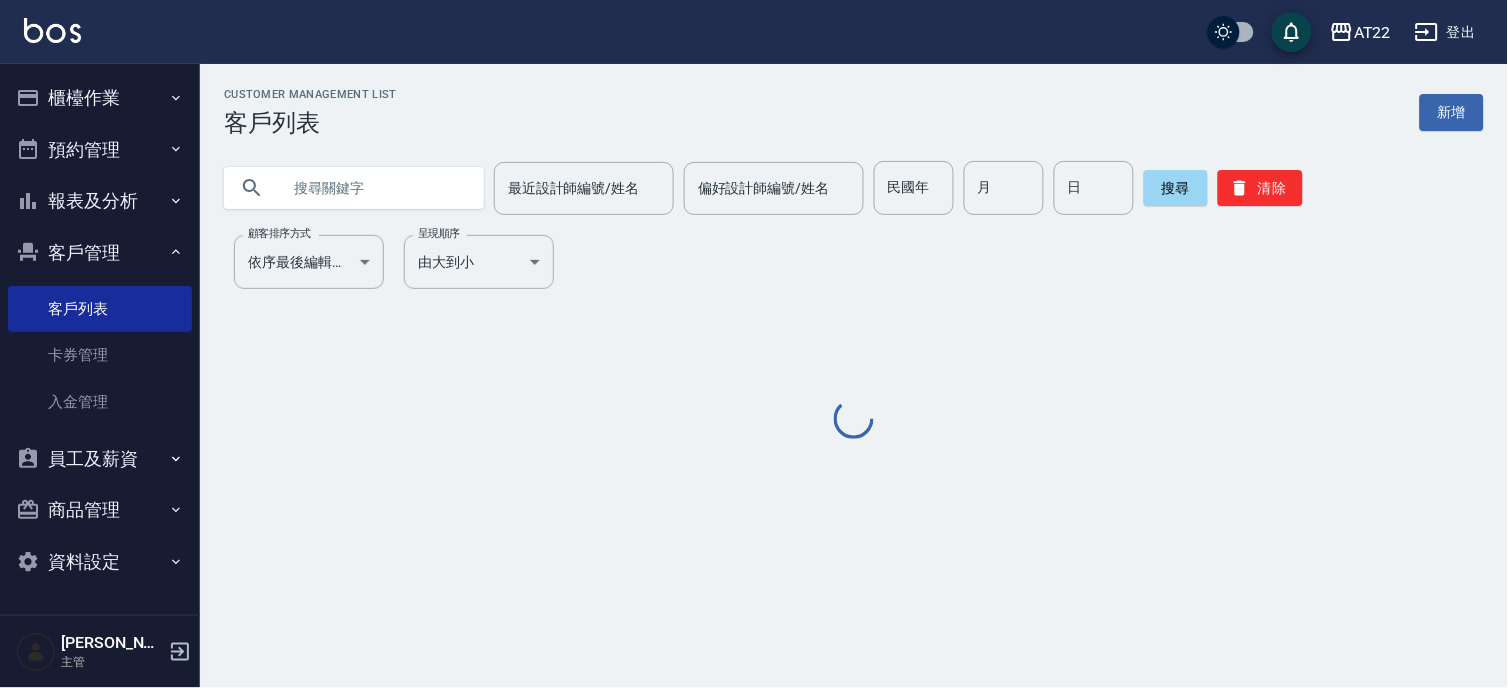 click at bounding box center (374, 188) 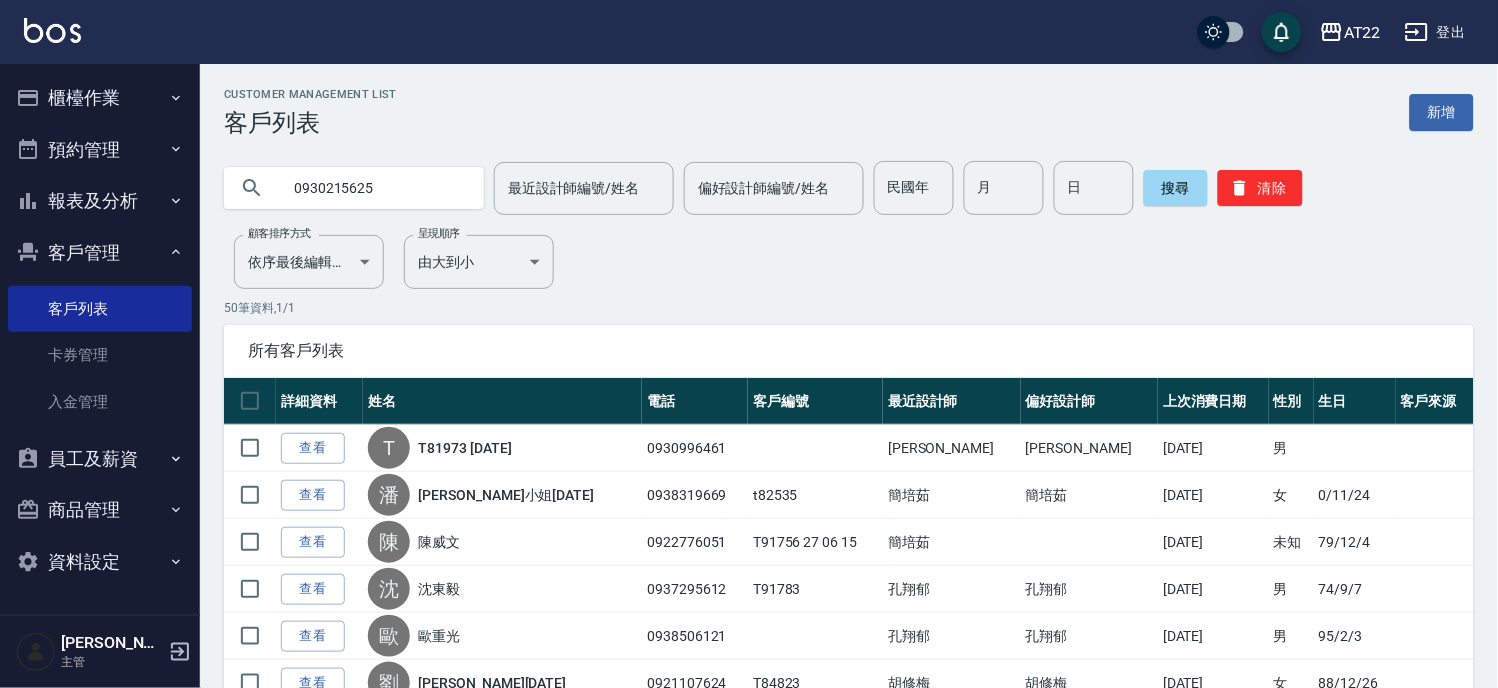 type on "0930215625" 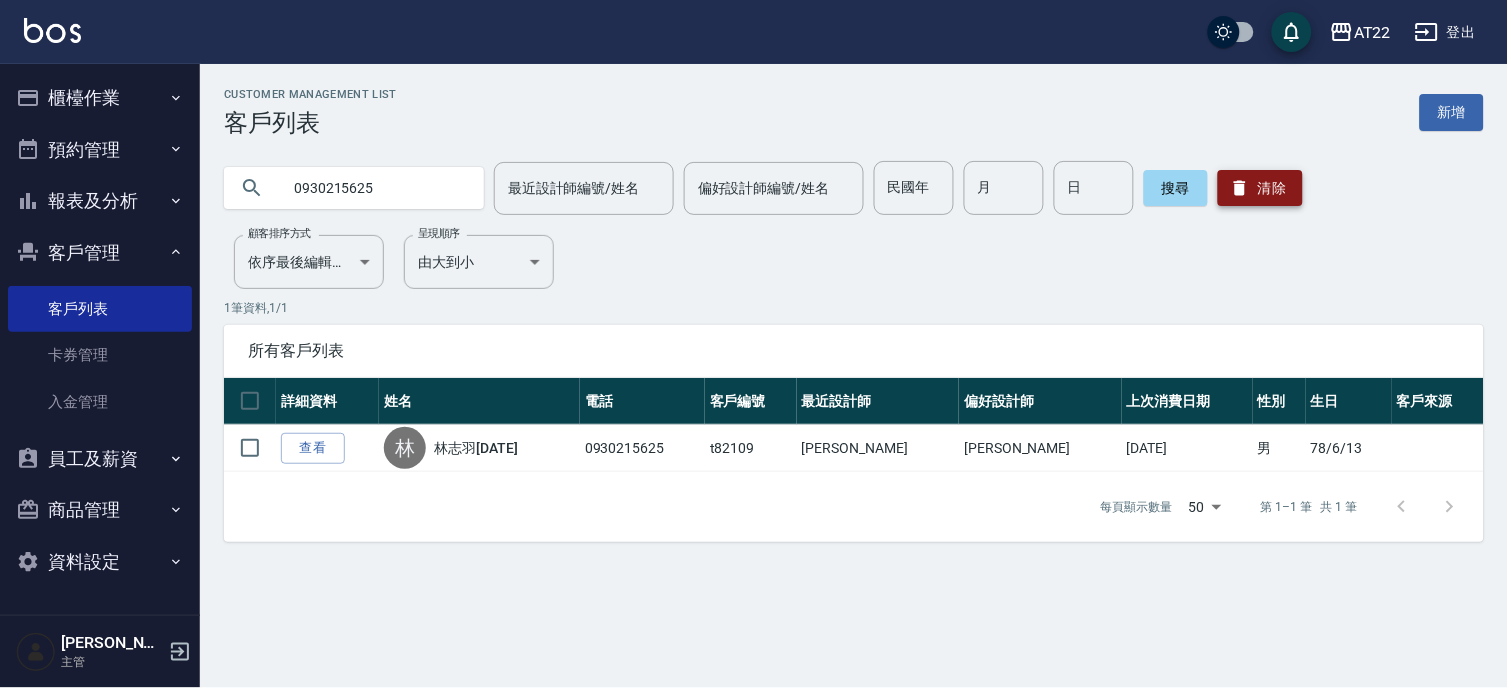 click on "清除" at bounding box center (1260, 188) 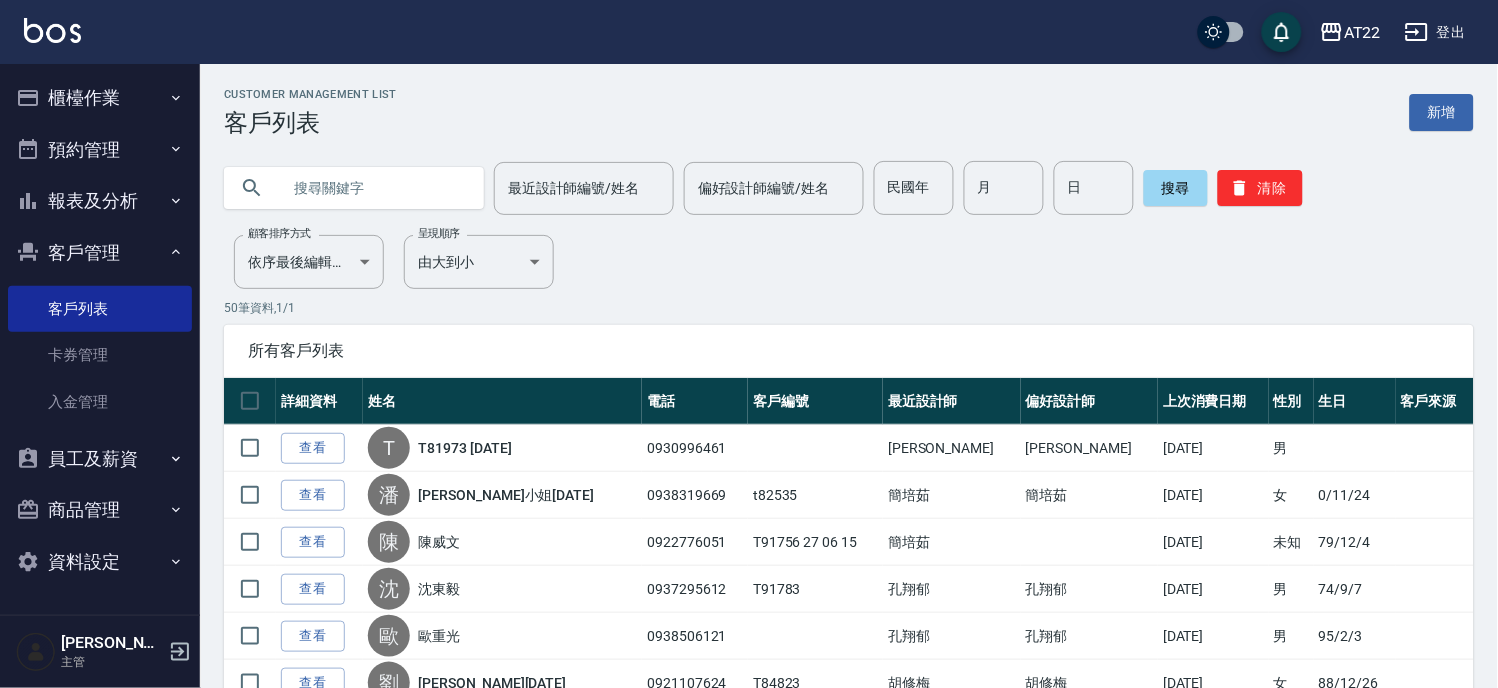 click at bounding box center (374, 188) 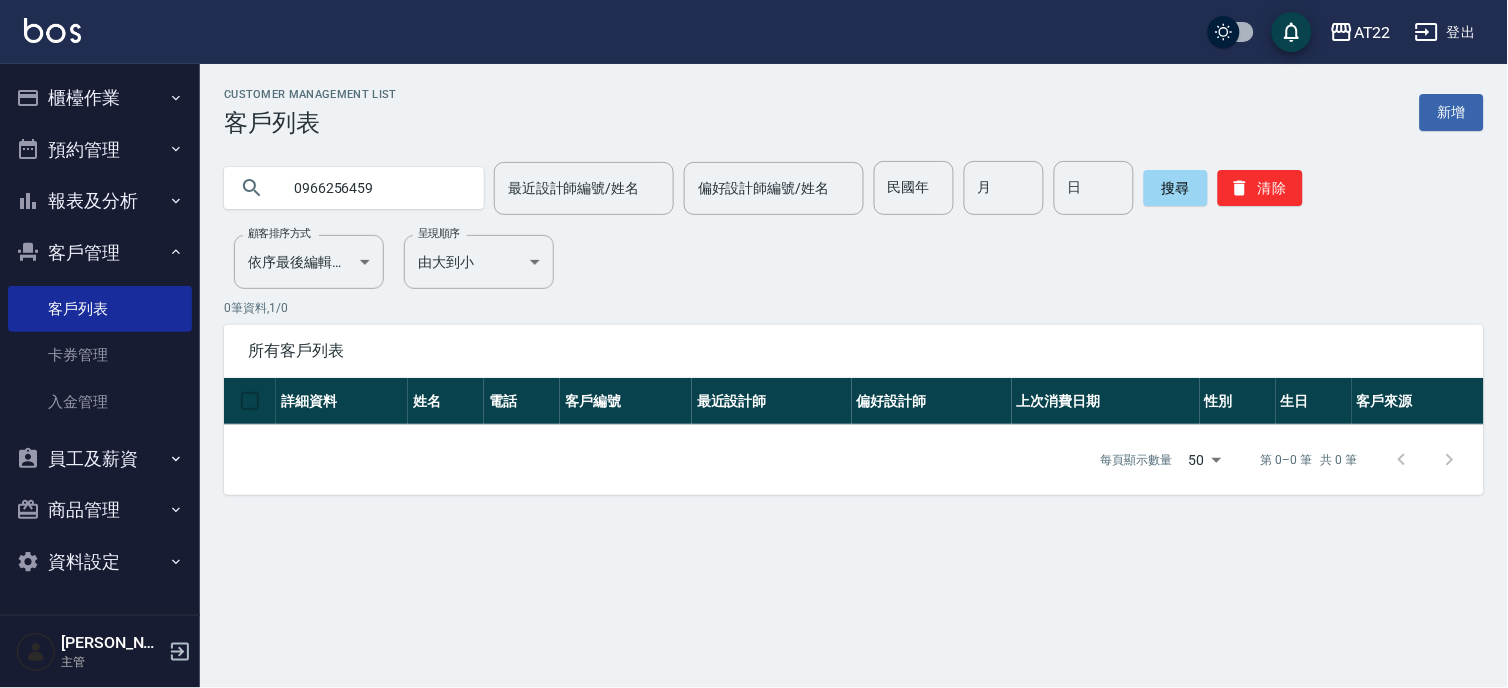 click on "0966256459" at bounding box center [374, 188] 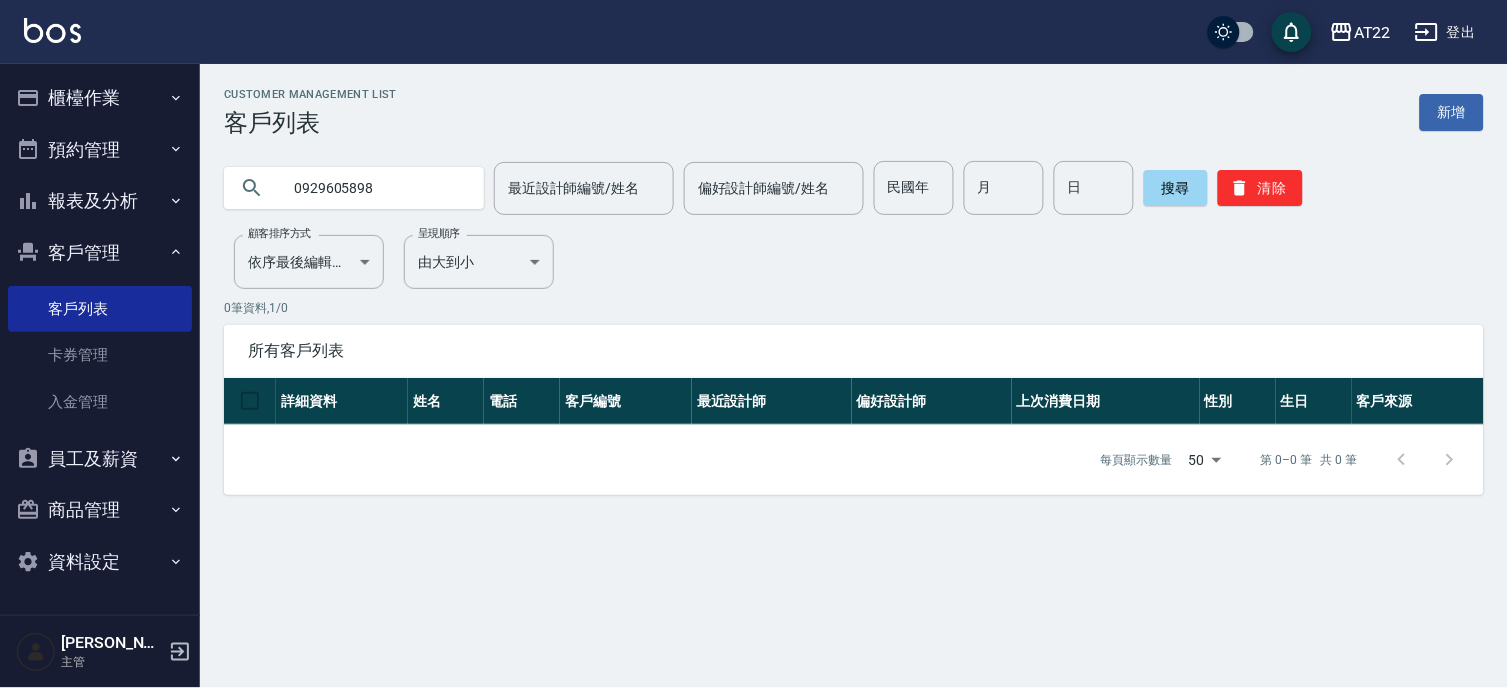 type on "0929605898" 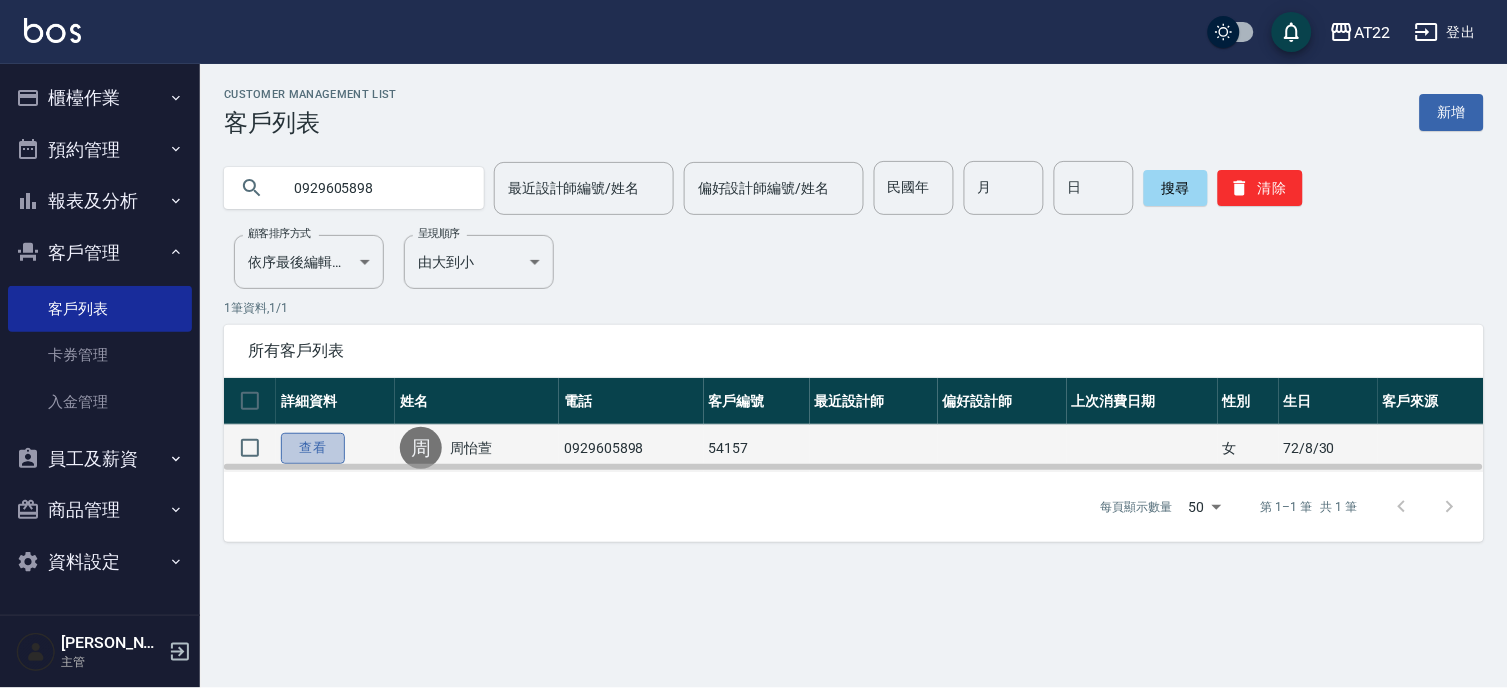 click on "查看" at bounding box center (313, 448) 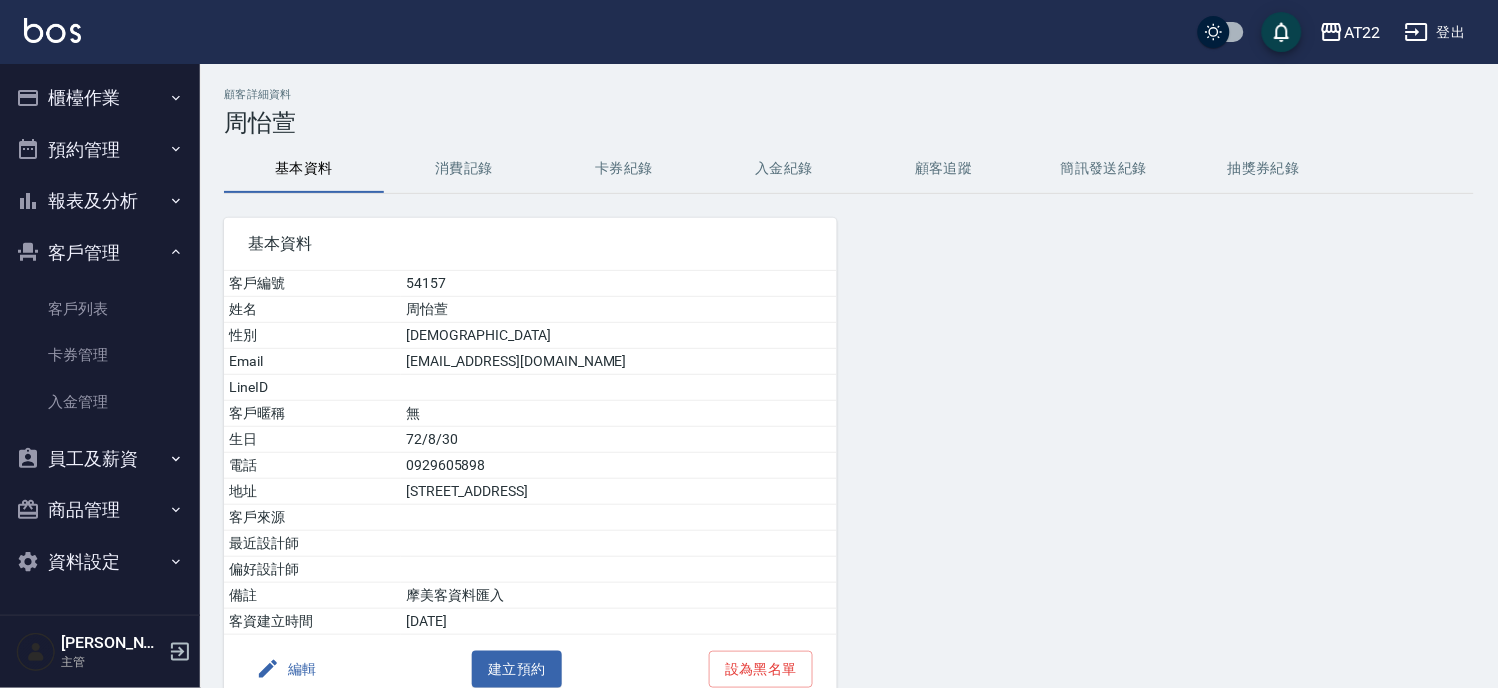 click on "消費記錄" at bounding box center [464, 169] 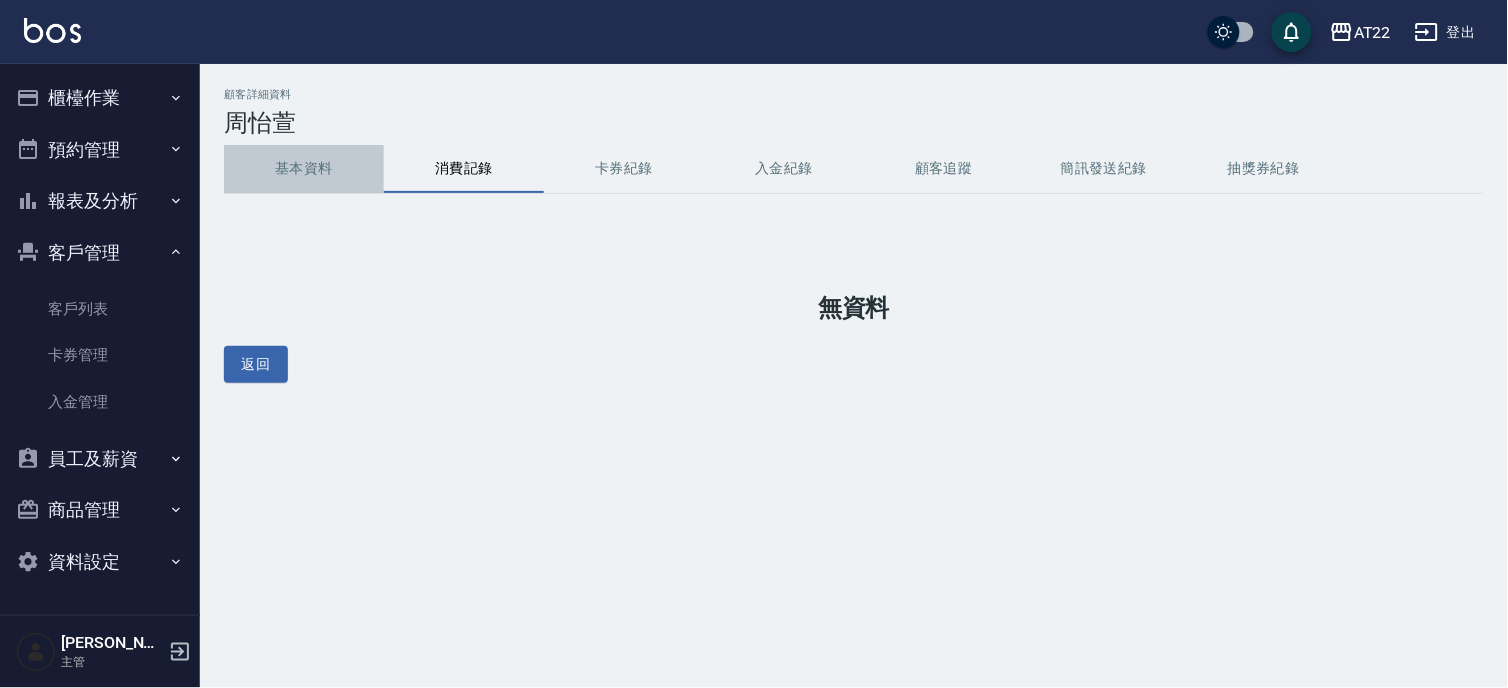 click on "基本資料" at bounding box center [304, 169] 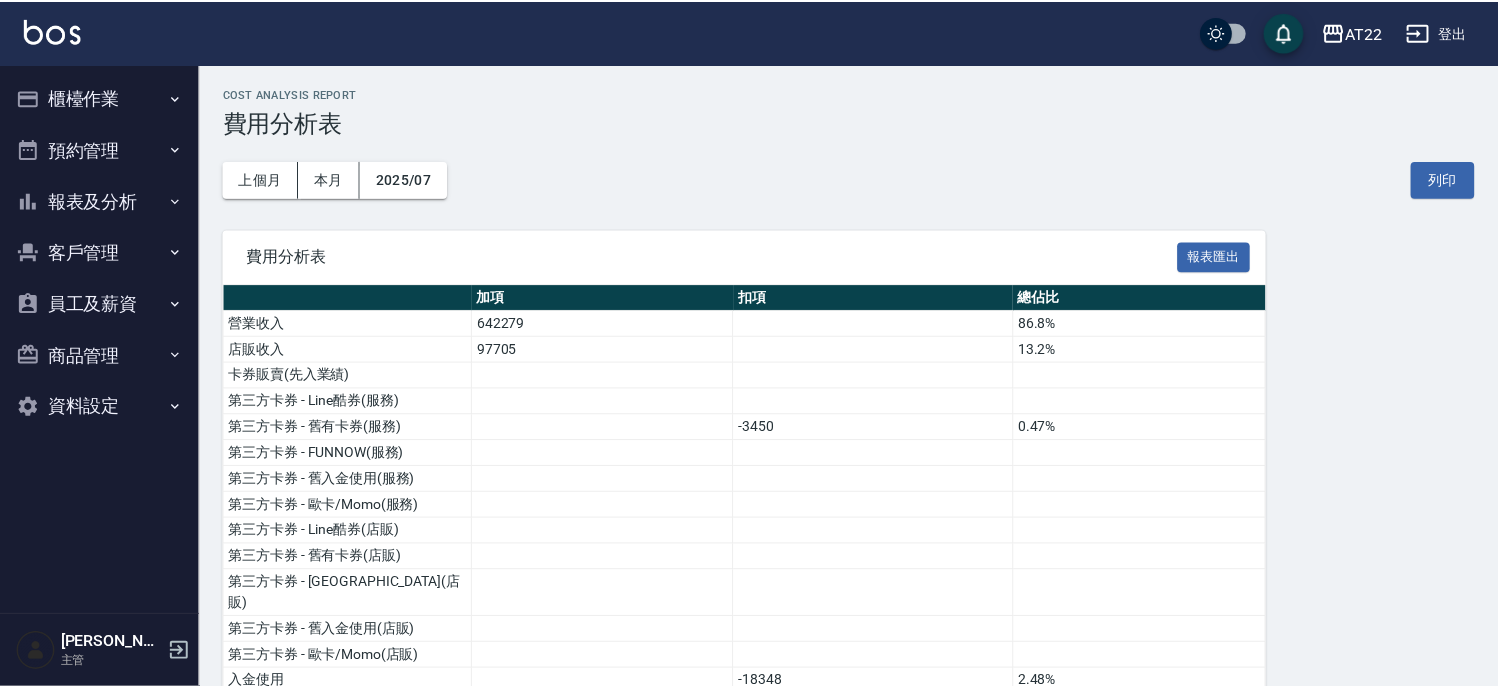 scroll, scrollTop: 0, scrollLeft: 0, axis: both 